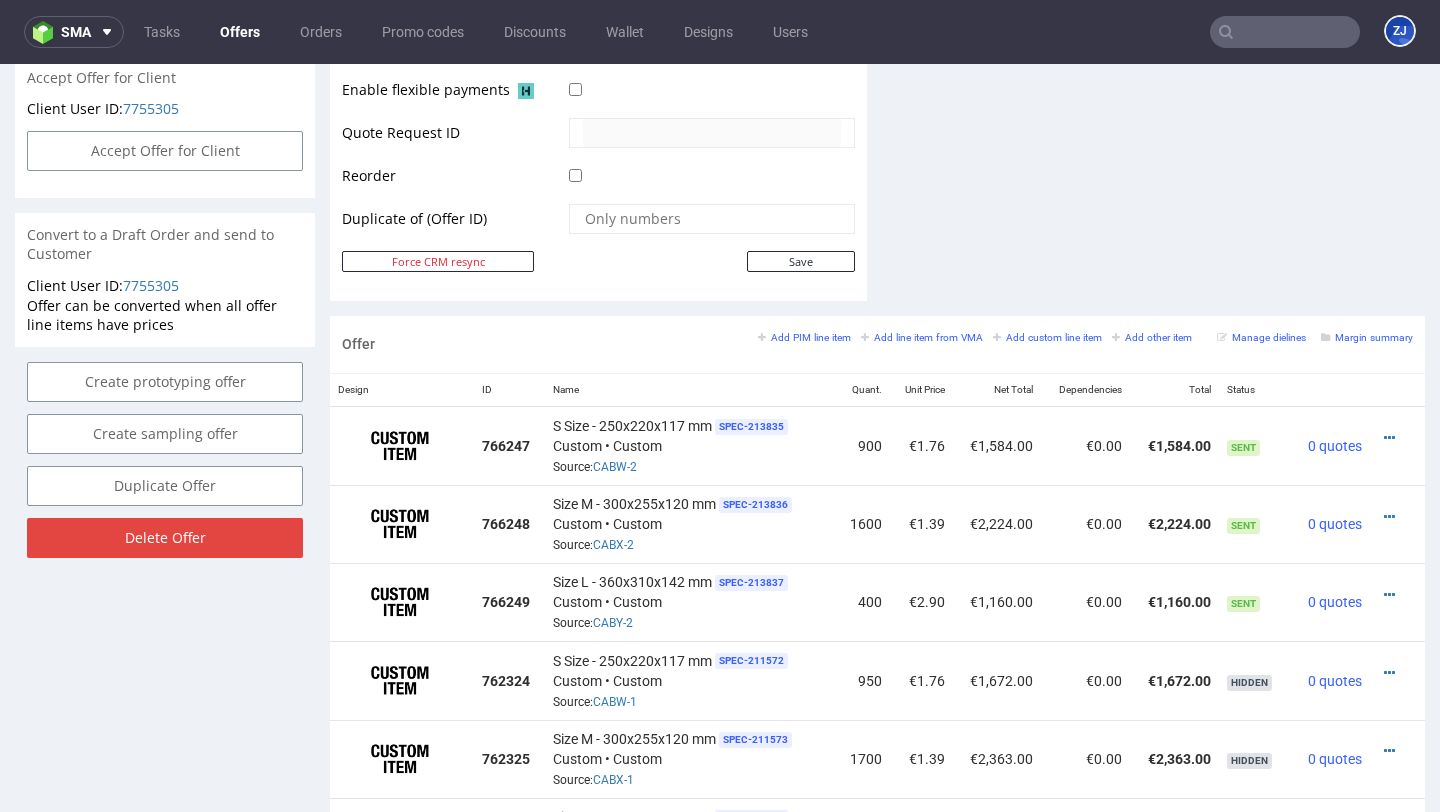 scroll, scrollTop: 682, scrollLeft: 0, axis: vertical 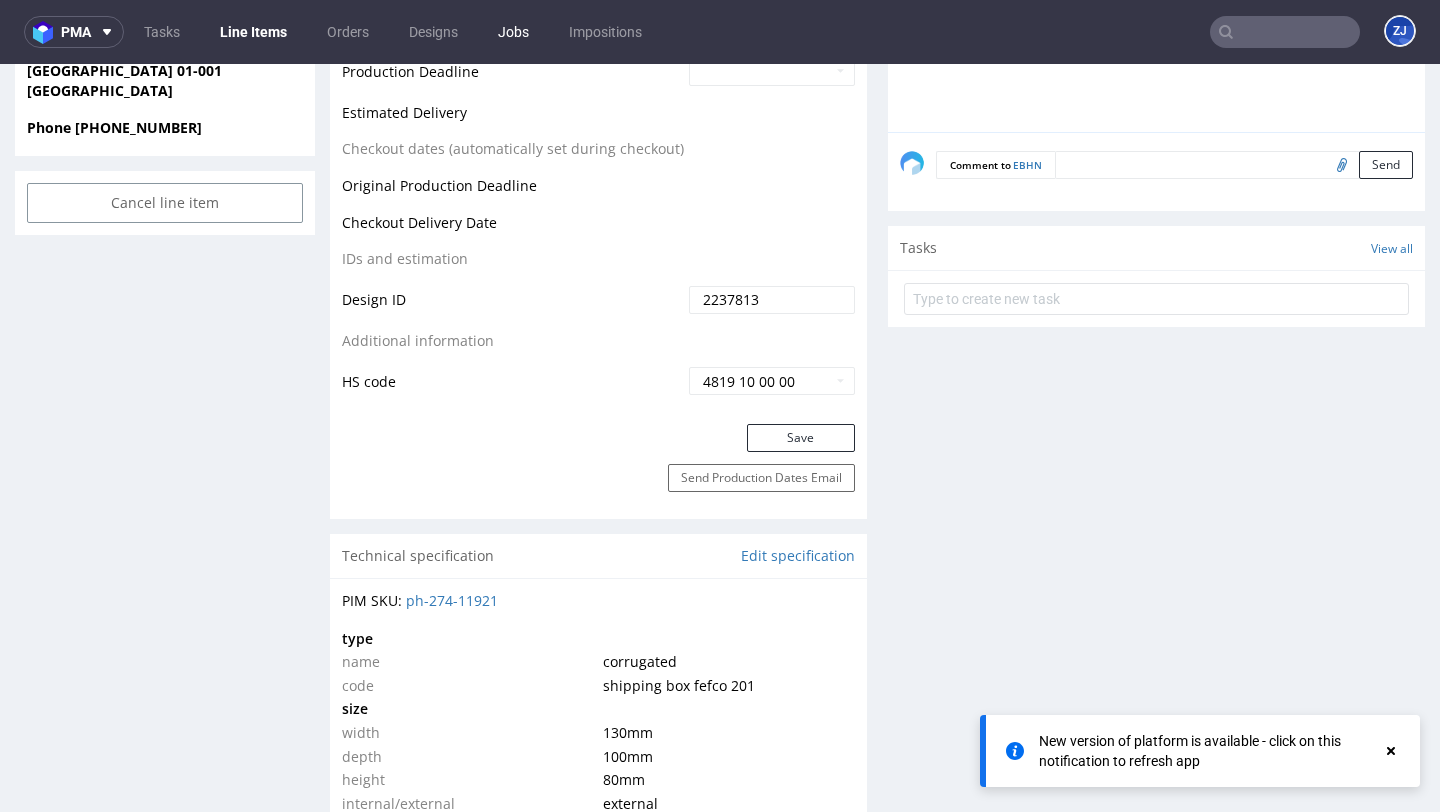 click on "Jobs" at bounding box center (513, 32) 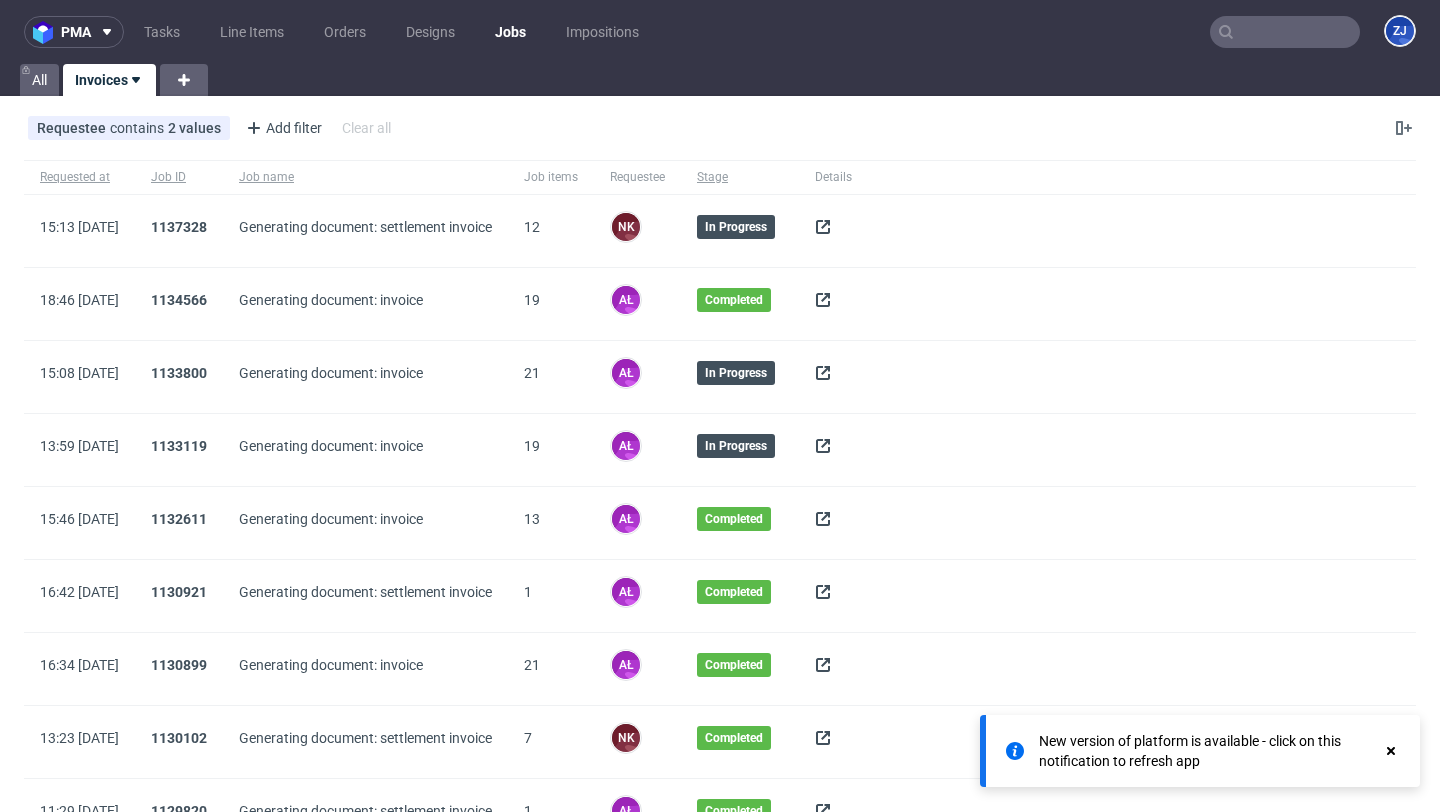 click 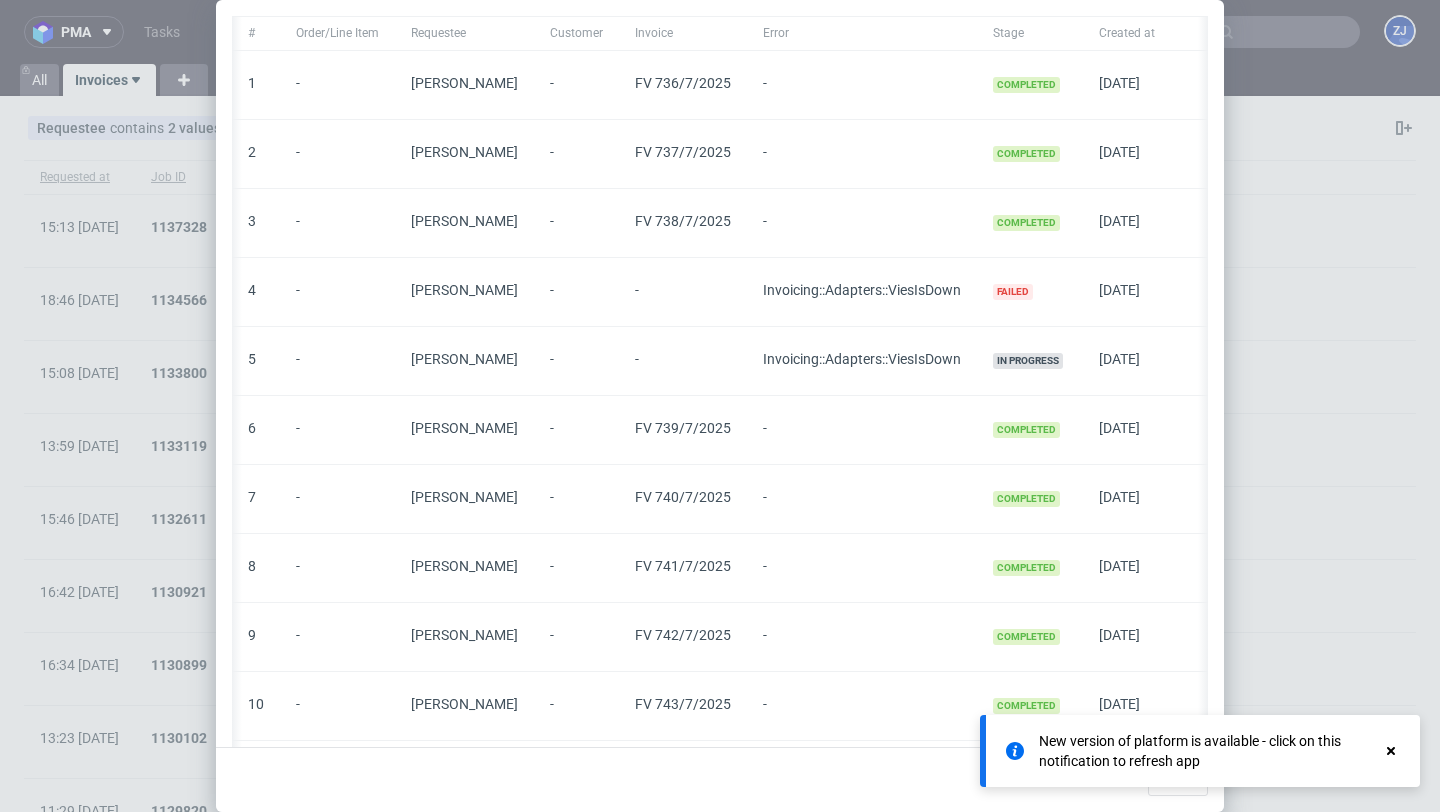 scroll, scrollTop: 0, scrollLeft: 39, axis: horizontal 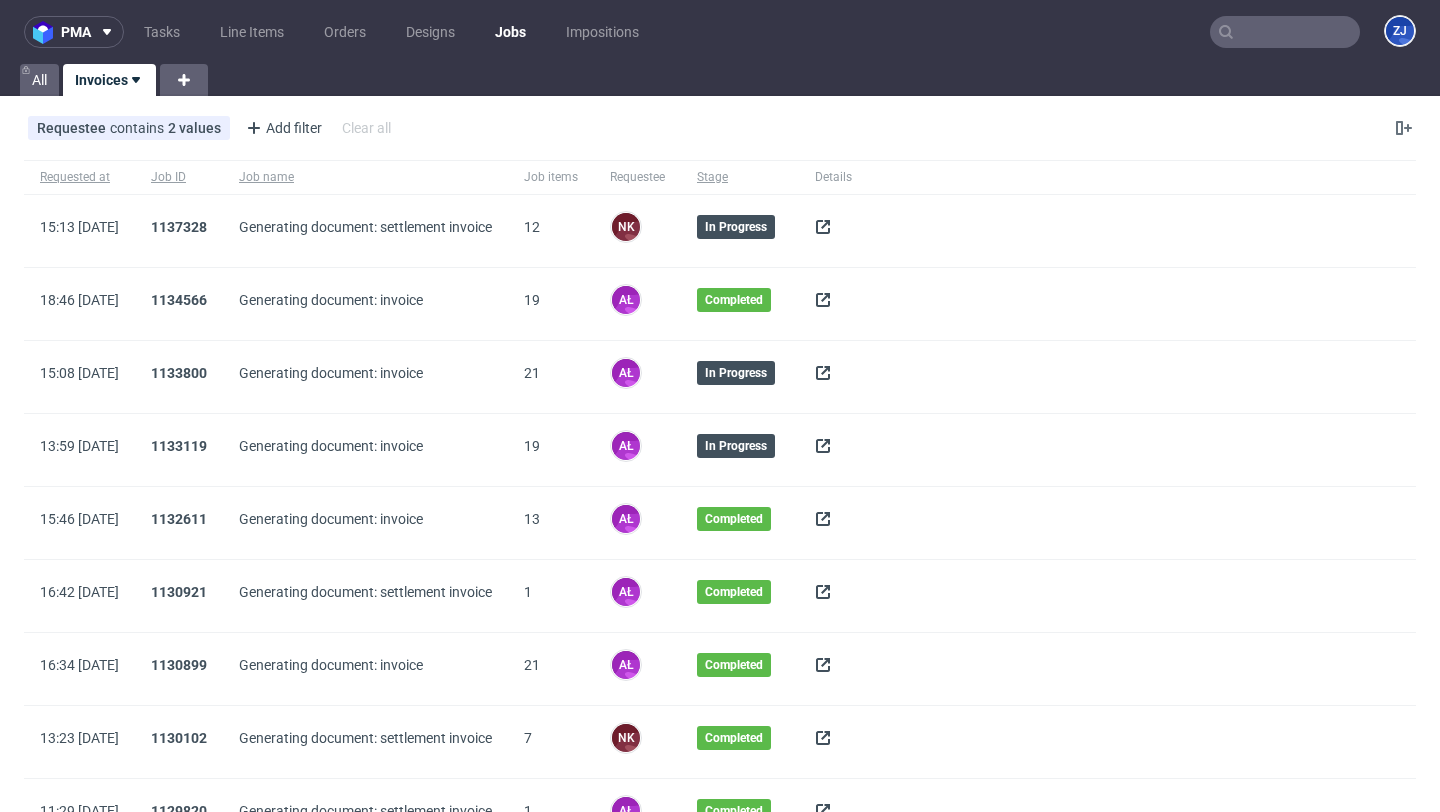 click 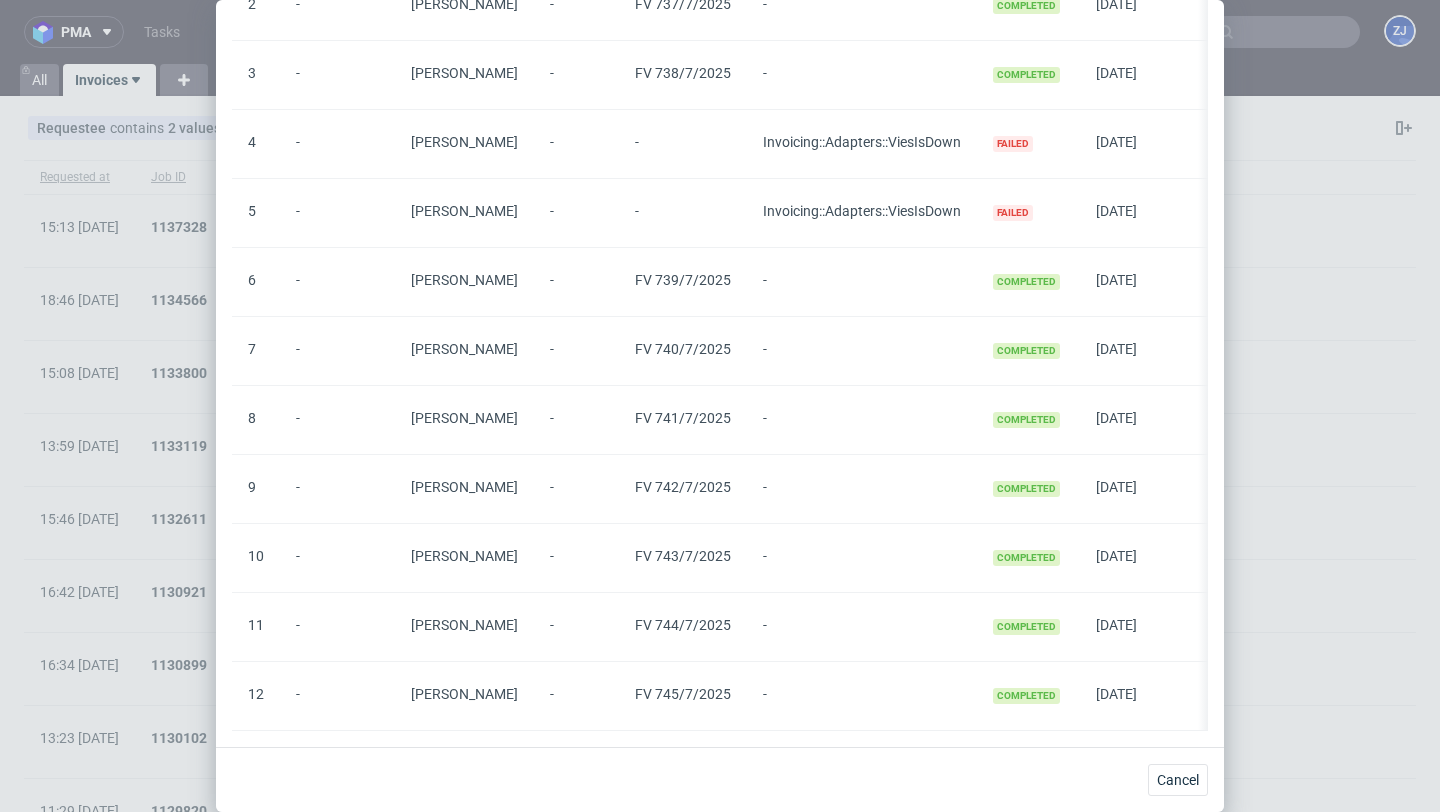 scroll, scrollTop: 0, scrollLeft: 0, axis: both 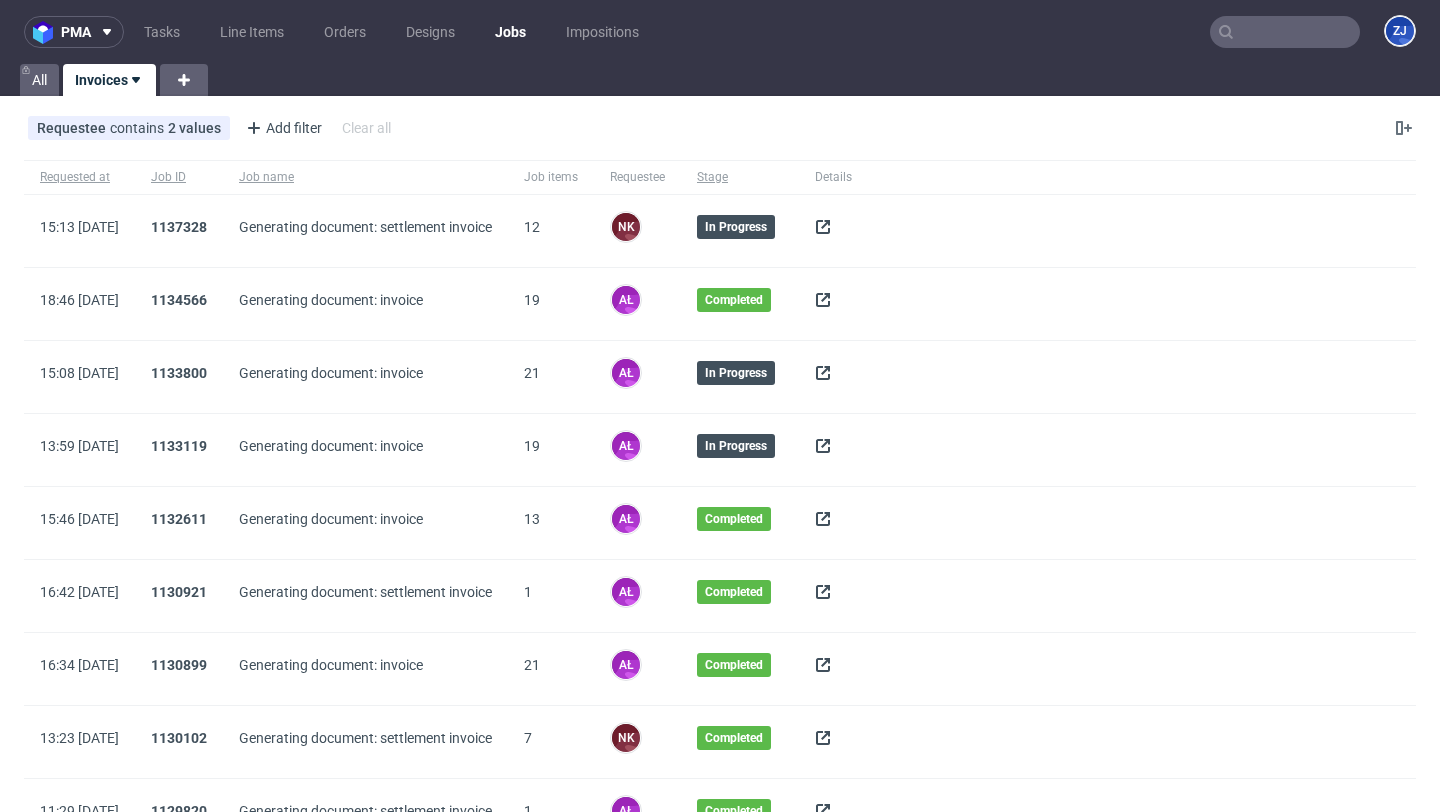 click 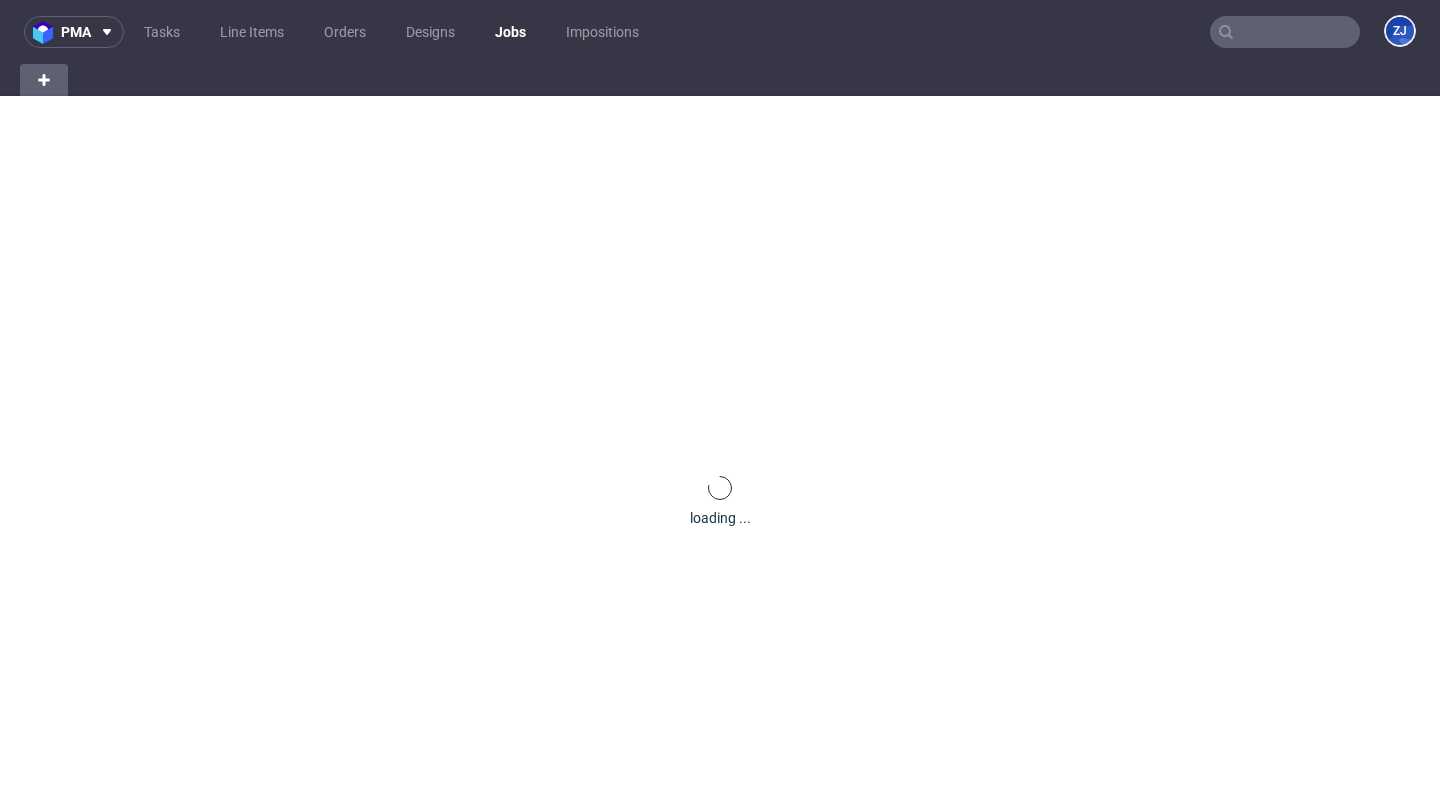 scroll, scrollTop: 0, scrollLeft: 0, axis: both 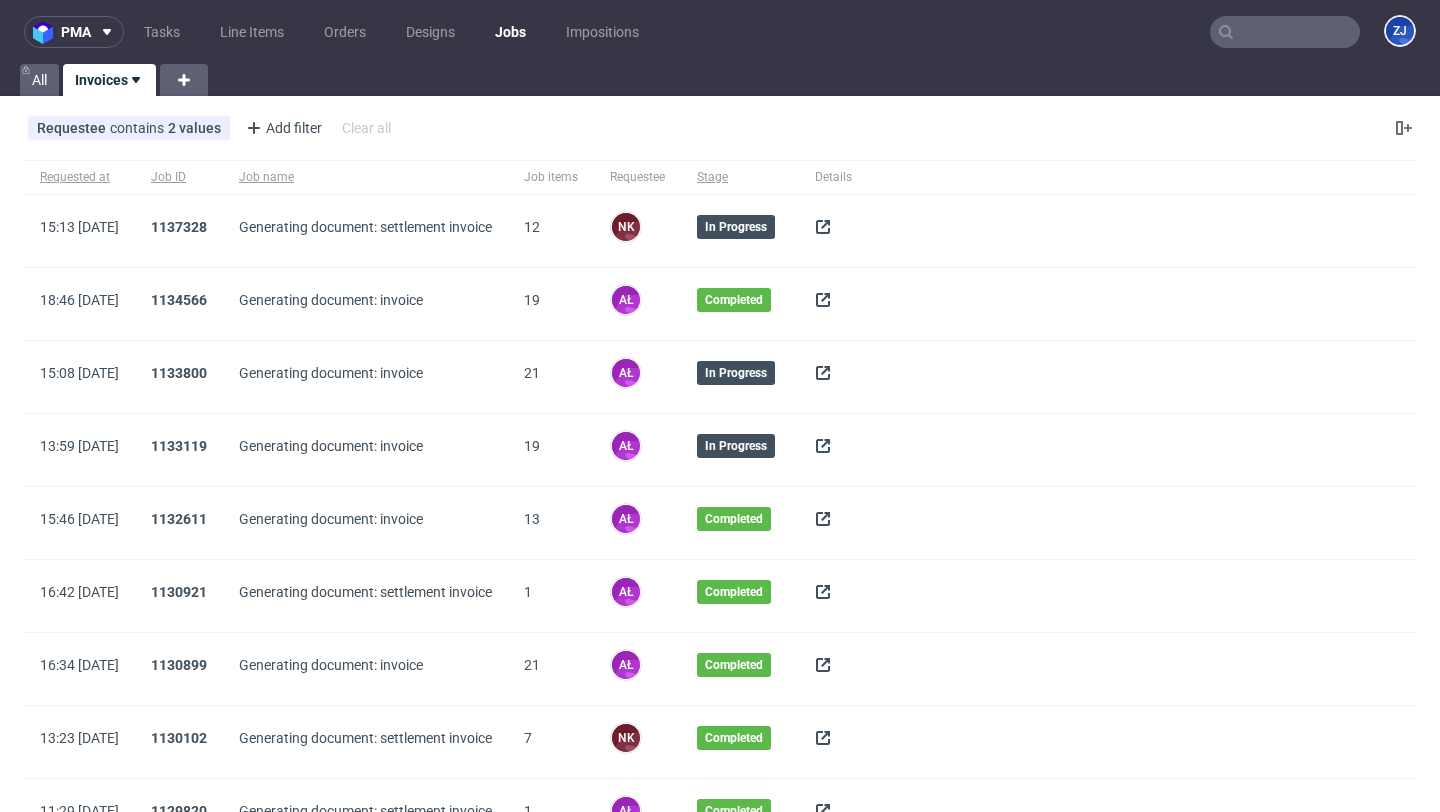 click 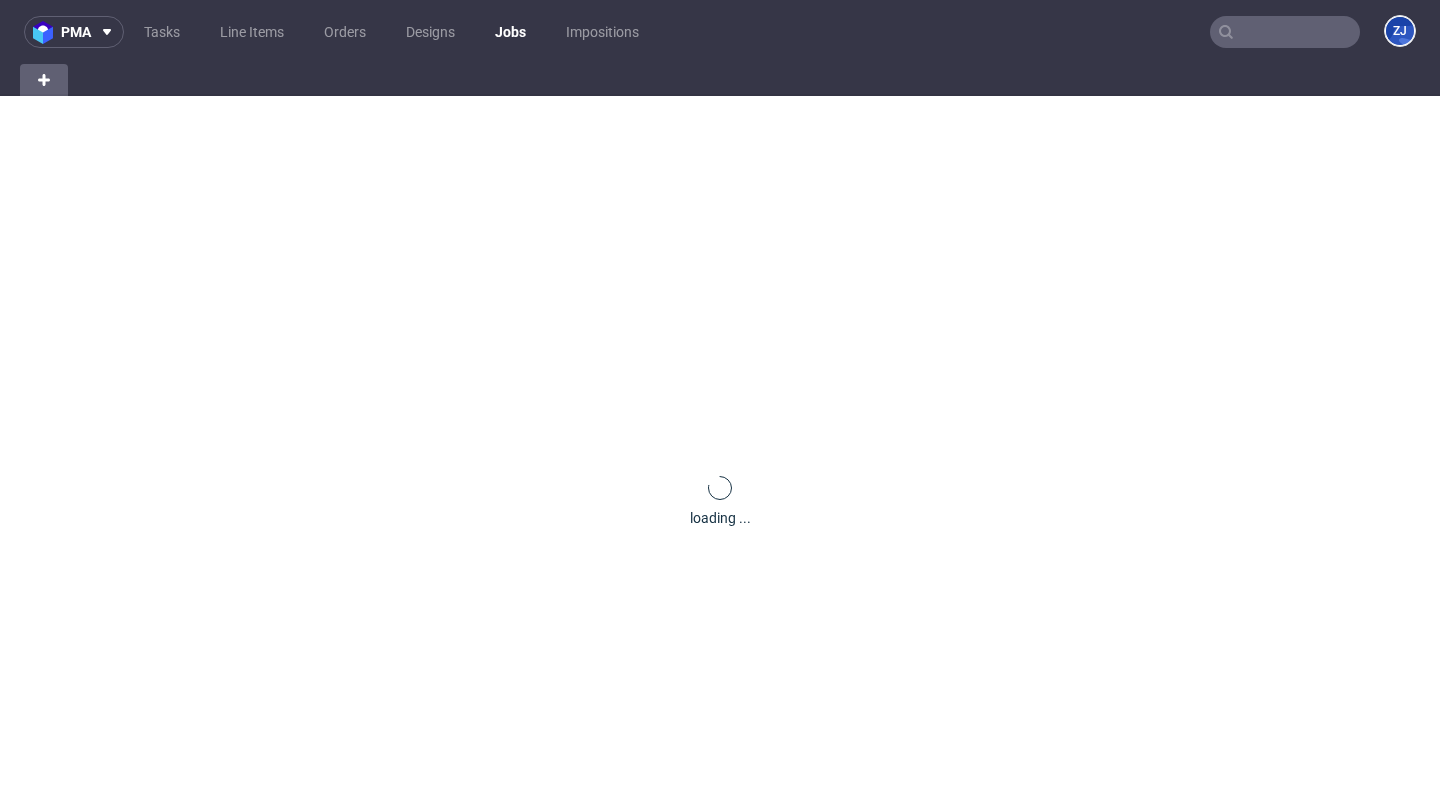 scroll, scrollTop: 0, scrollLeft: 0, axis: both 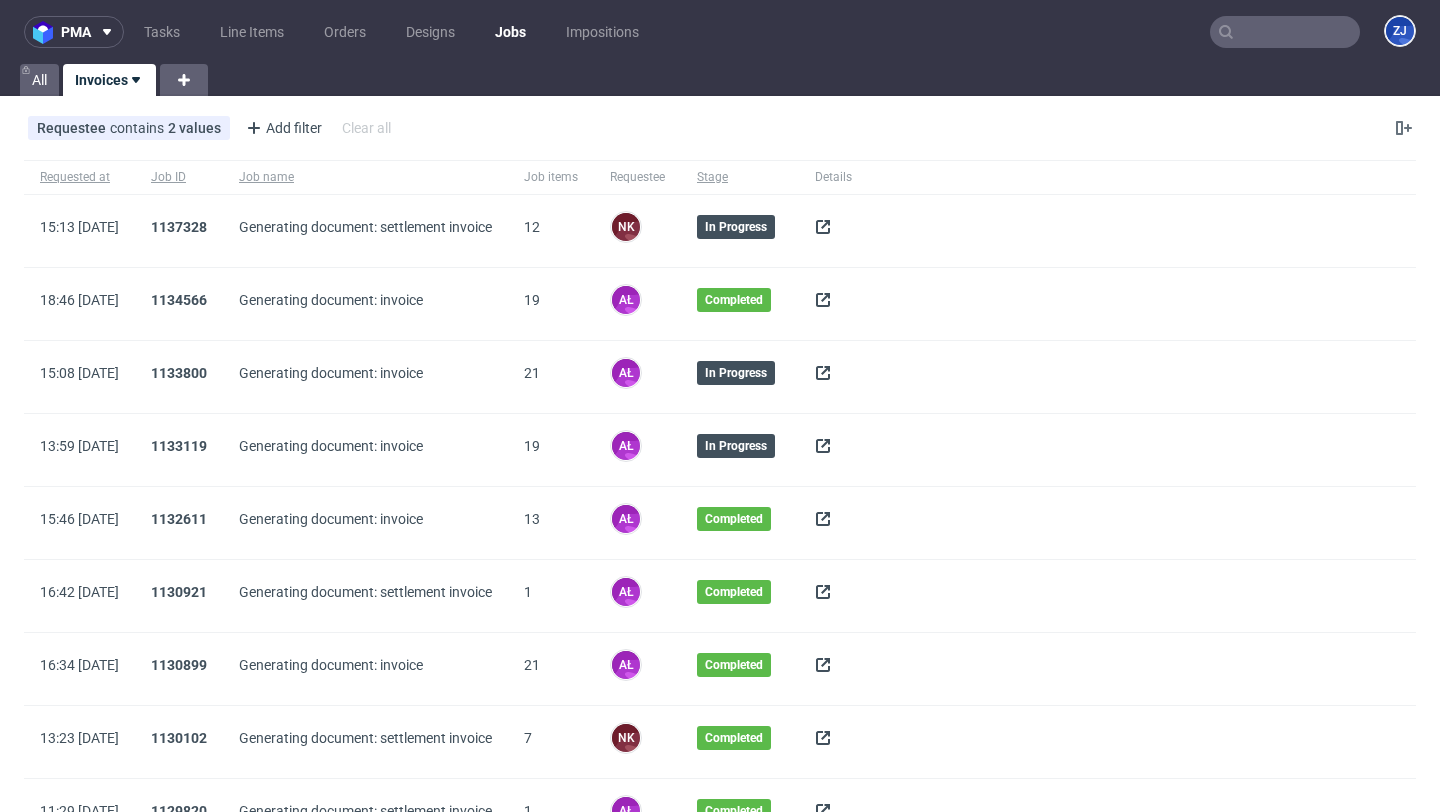 click 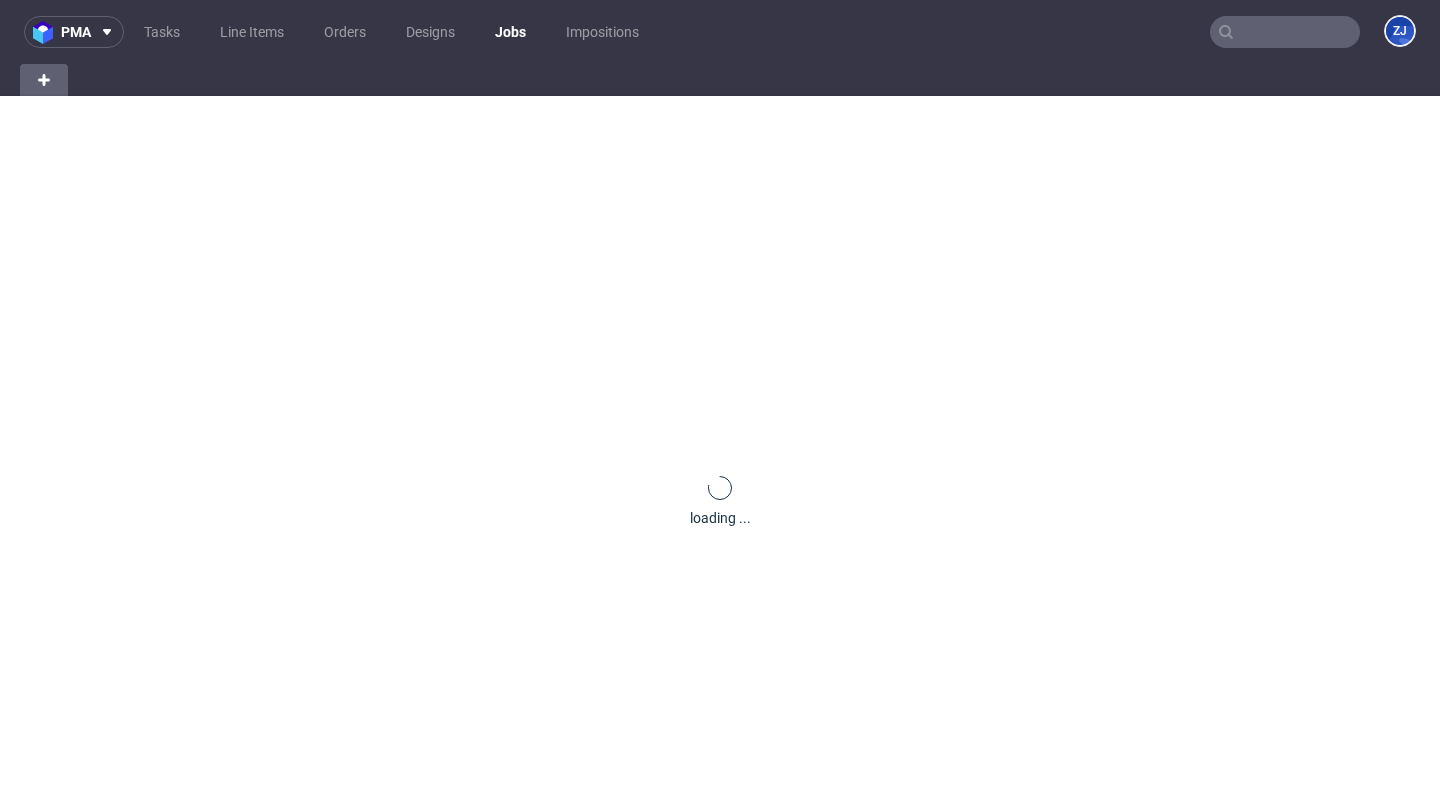 scroll, scrollTop: 0, scrollLeft: 0, axis: both 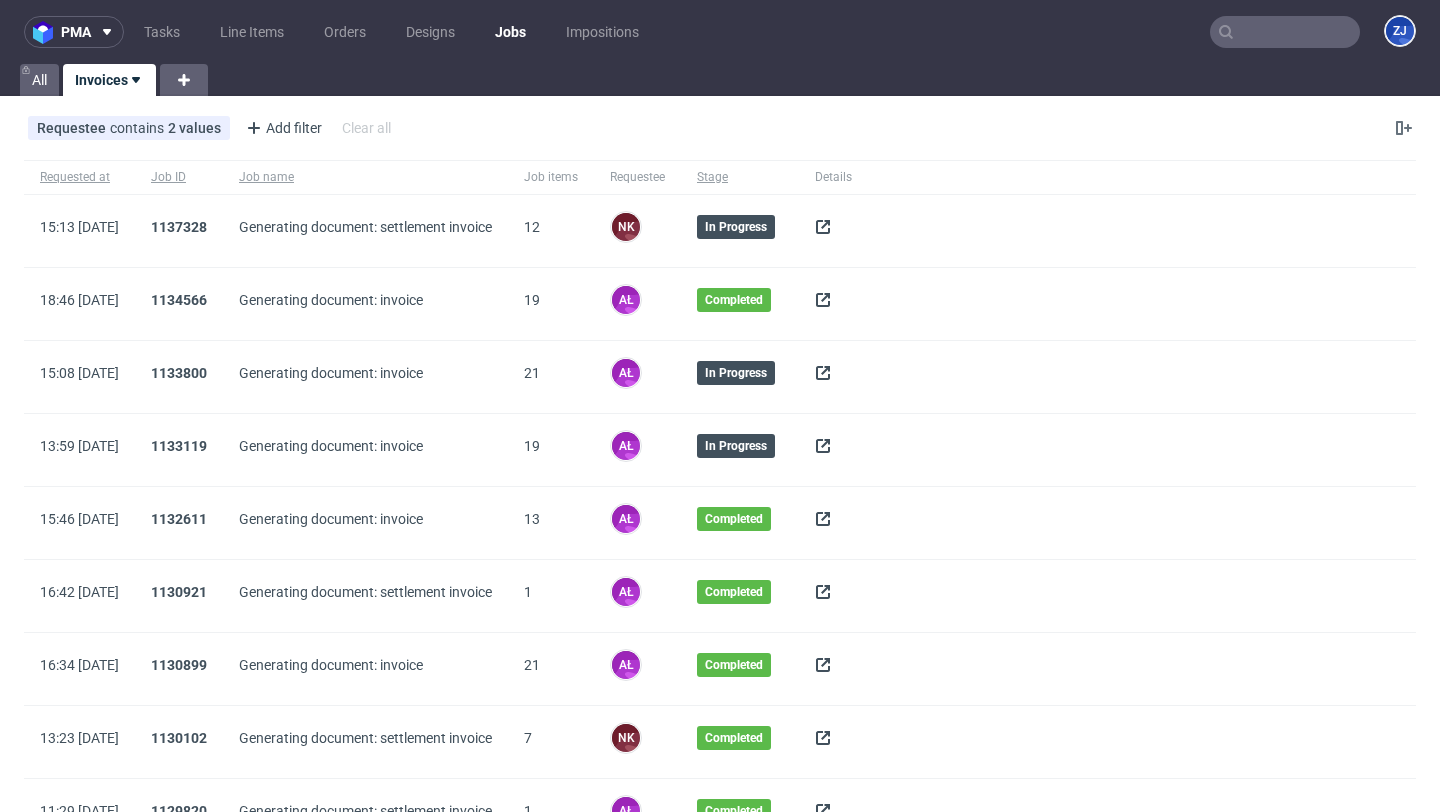 click at bounding box center [833, 231] 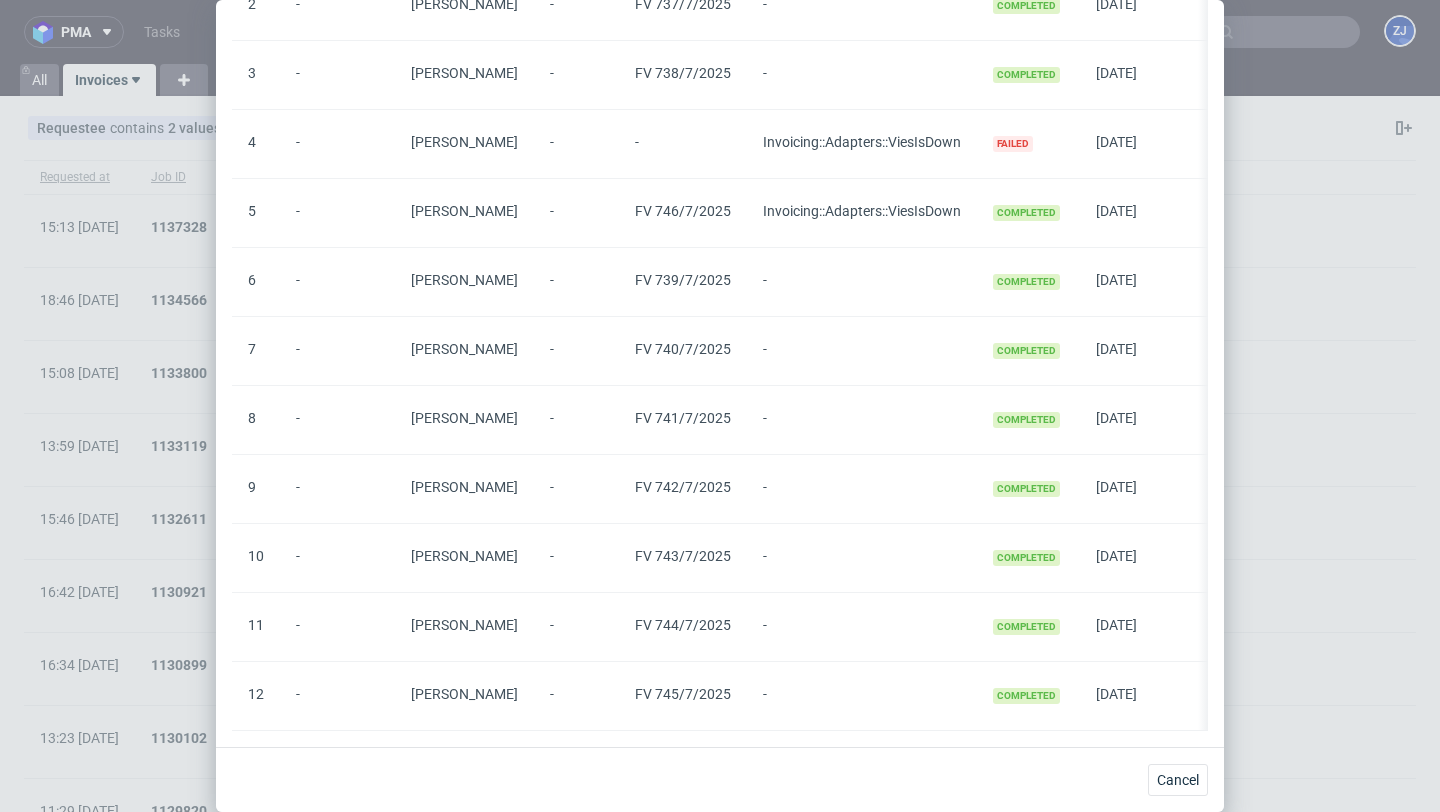 scroll, scrollTop: 0, scrollLeft: 0, axis: both 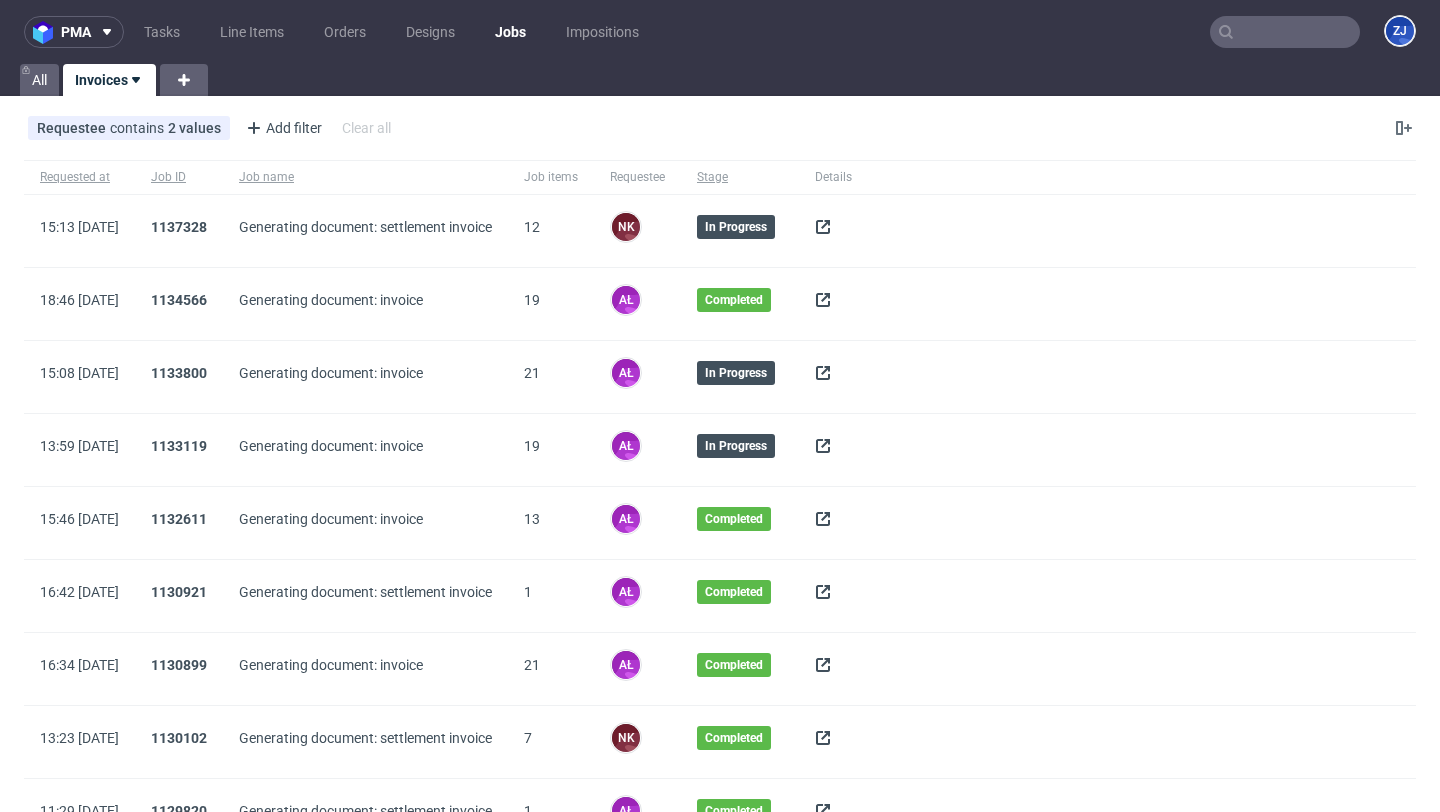 click 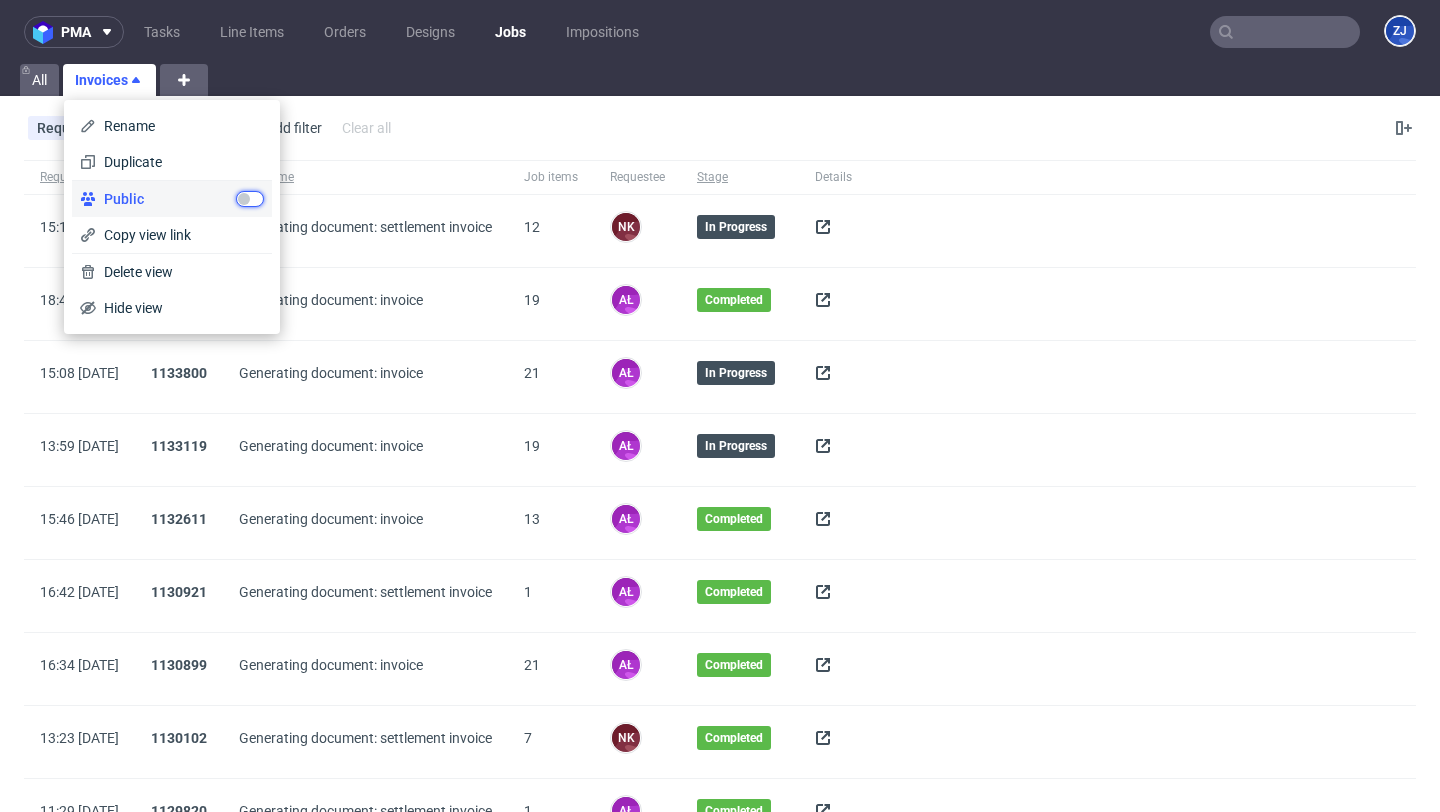 click at bounding box center [250, 199] 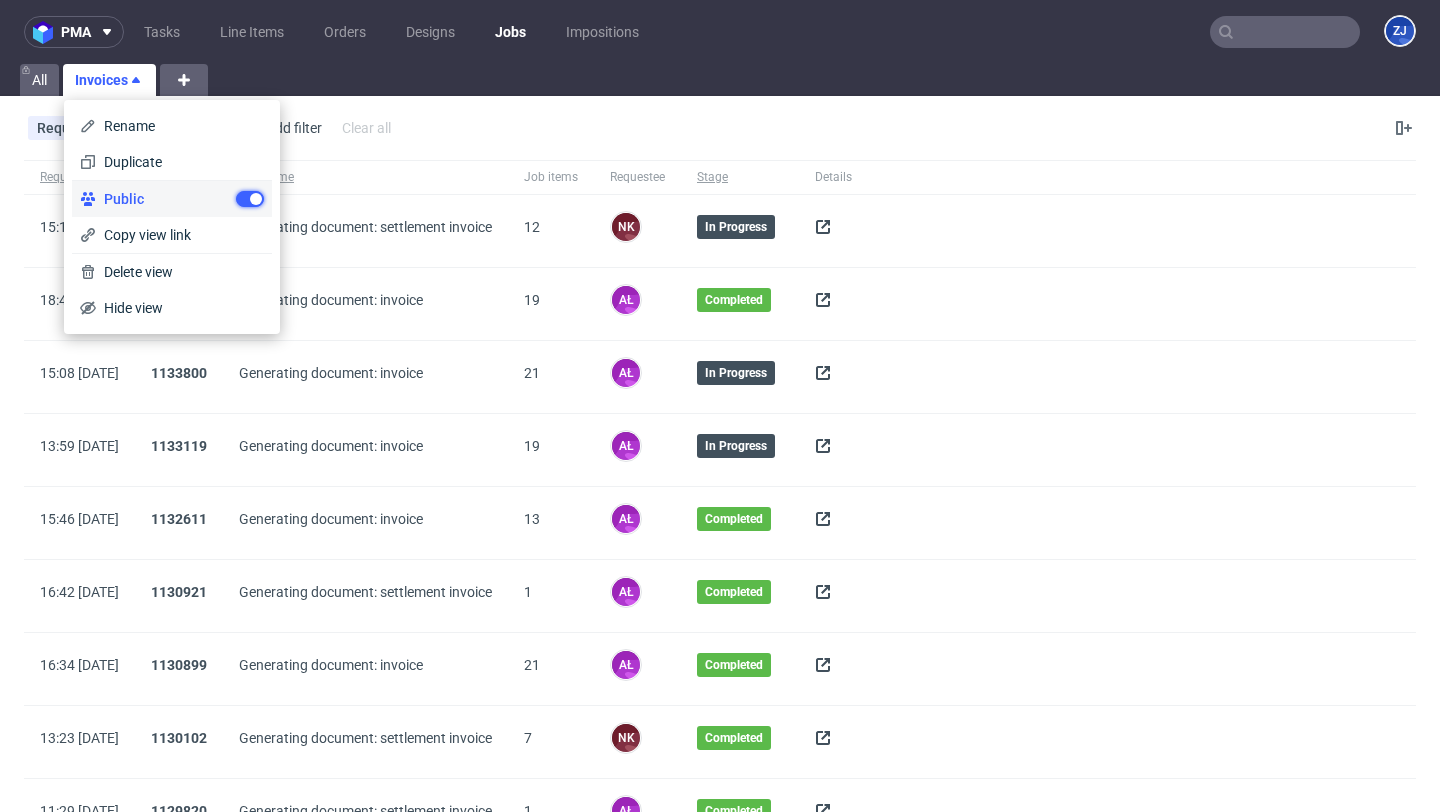 checkbox on "true" 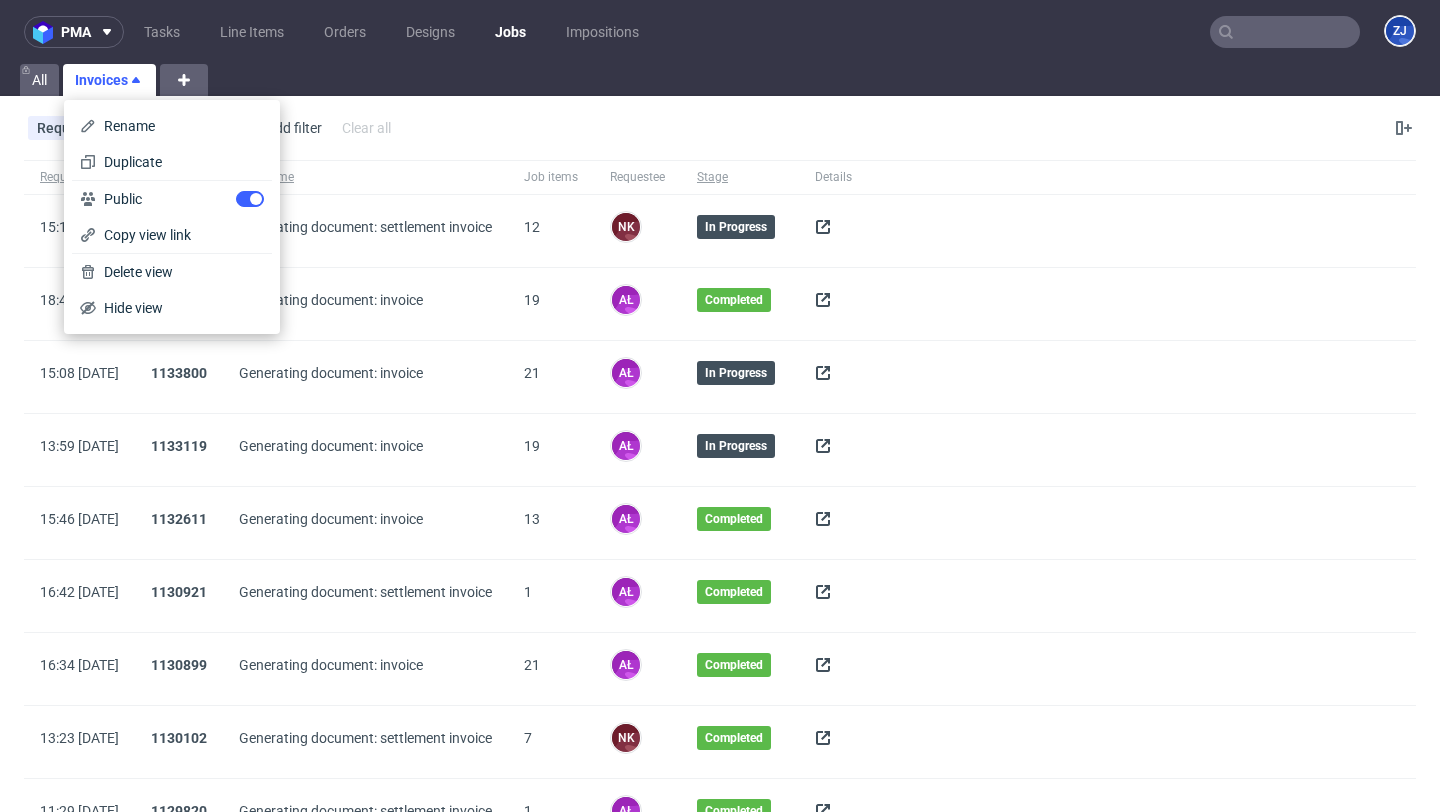 click on "Requestee contains 2 values Aleksandra Łętowska, Natalia Kaczorowska Add filter Hide filters Clear all" at bounding box center (720, 128) 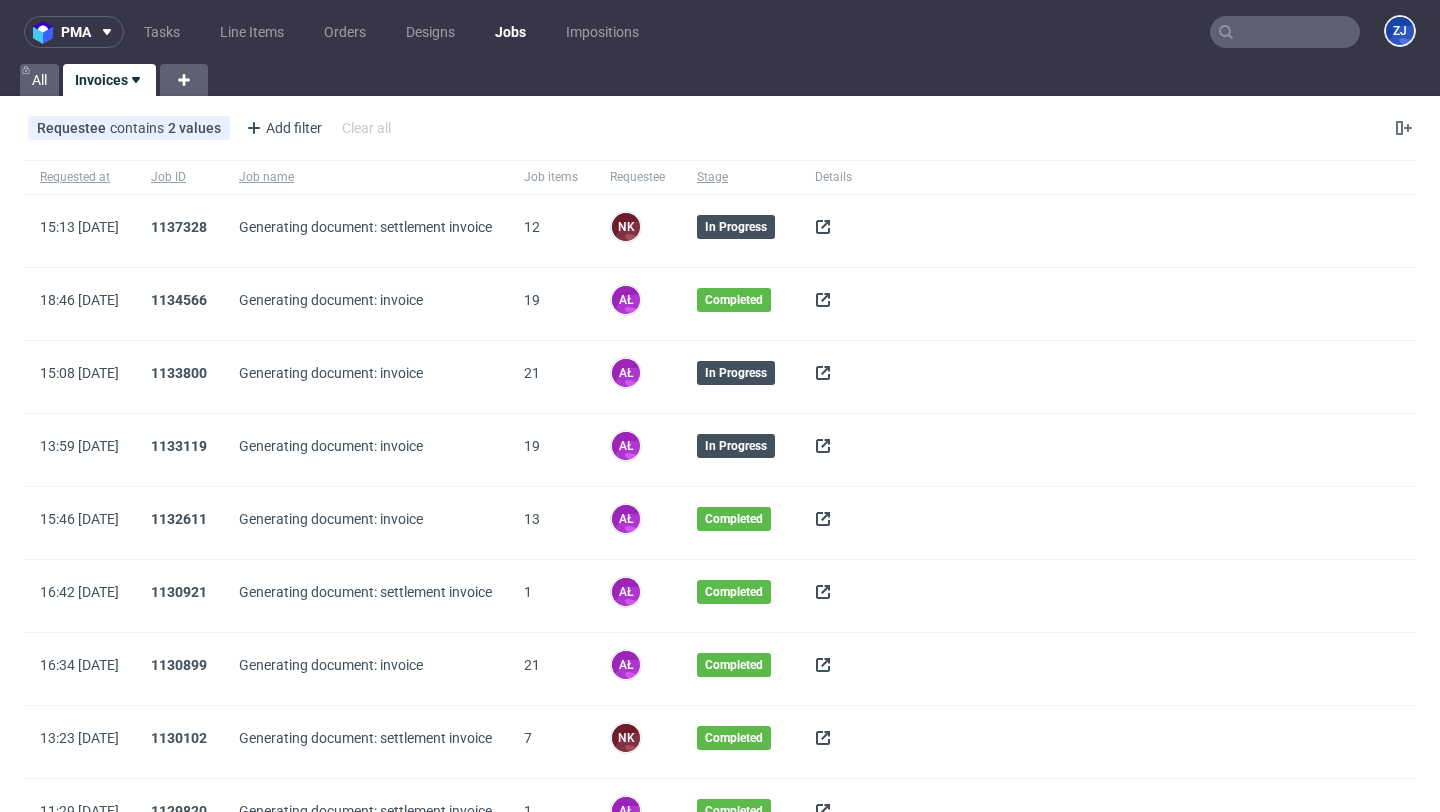 click 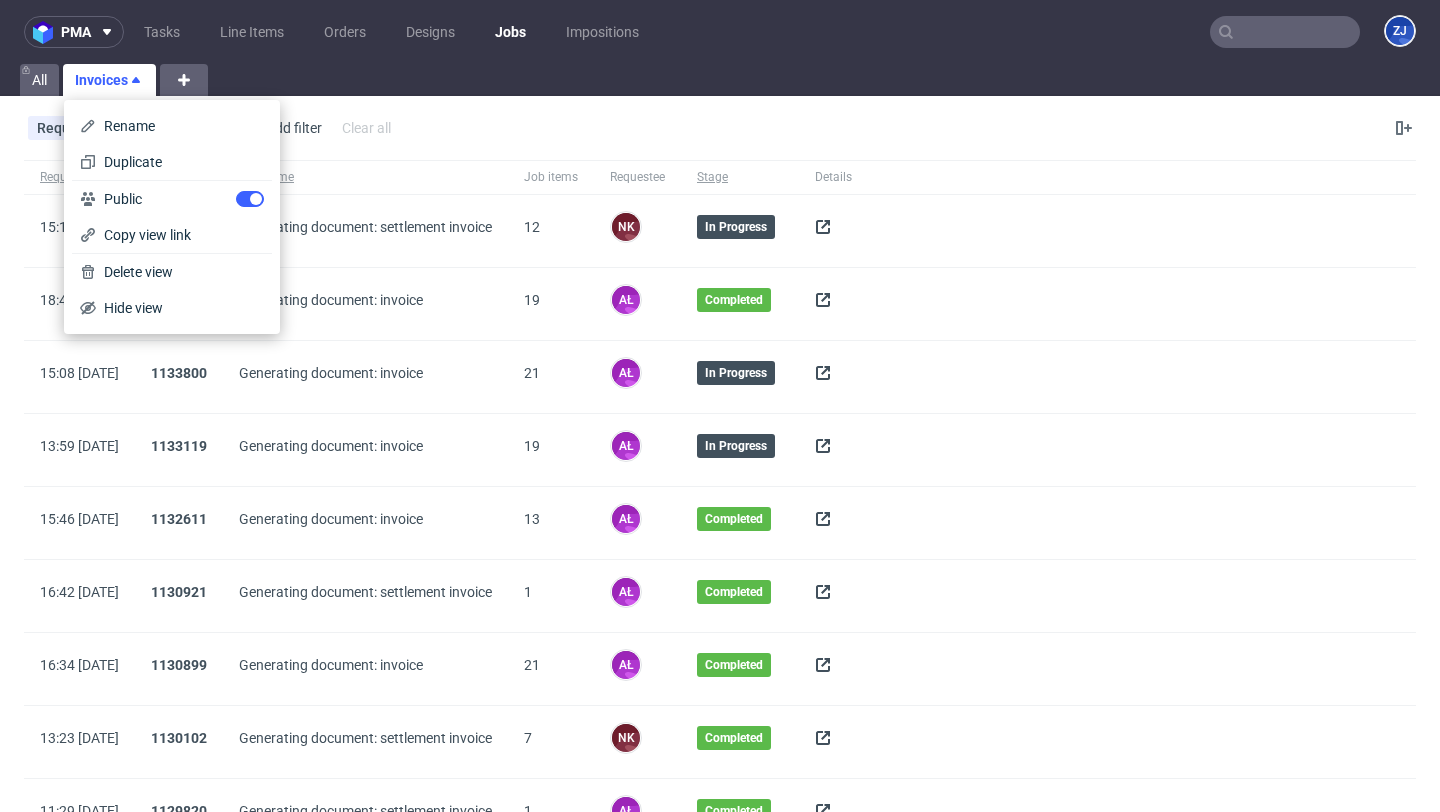 click 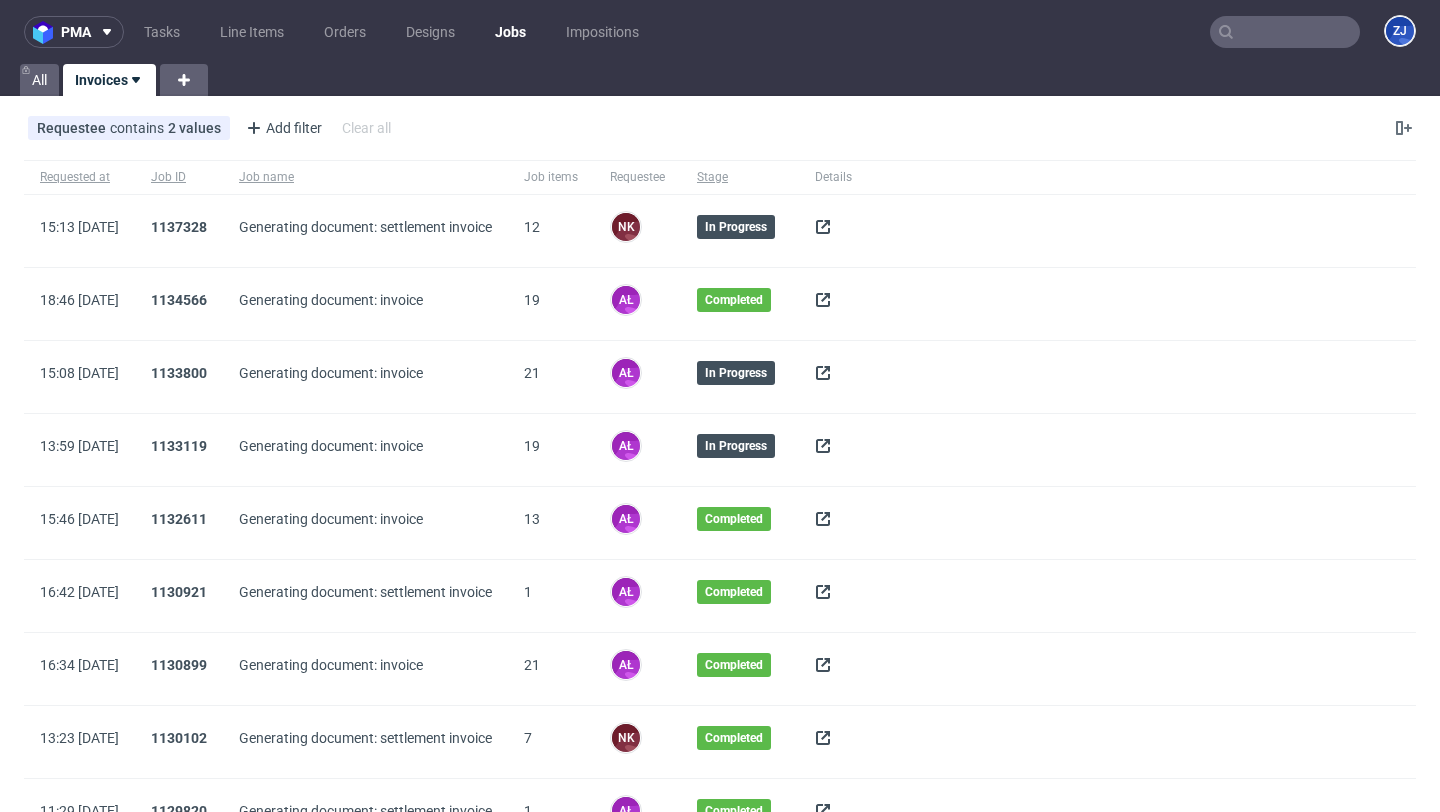 click on "Requestee contains 2 values Aleksandra Łętowska, Natalia Kaczorowska Add filter Hide filters Clear all" at bounding box center [720, 128] 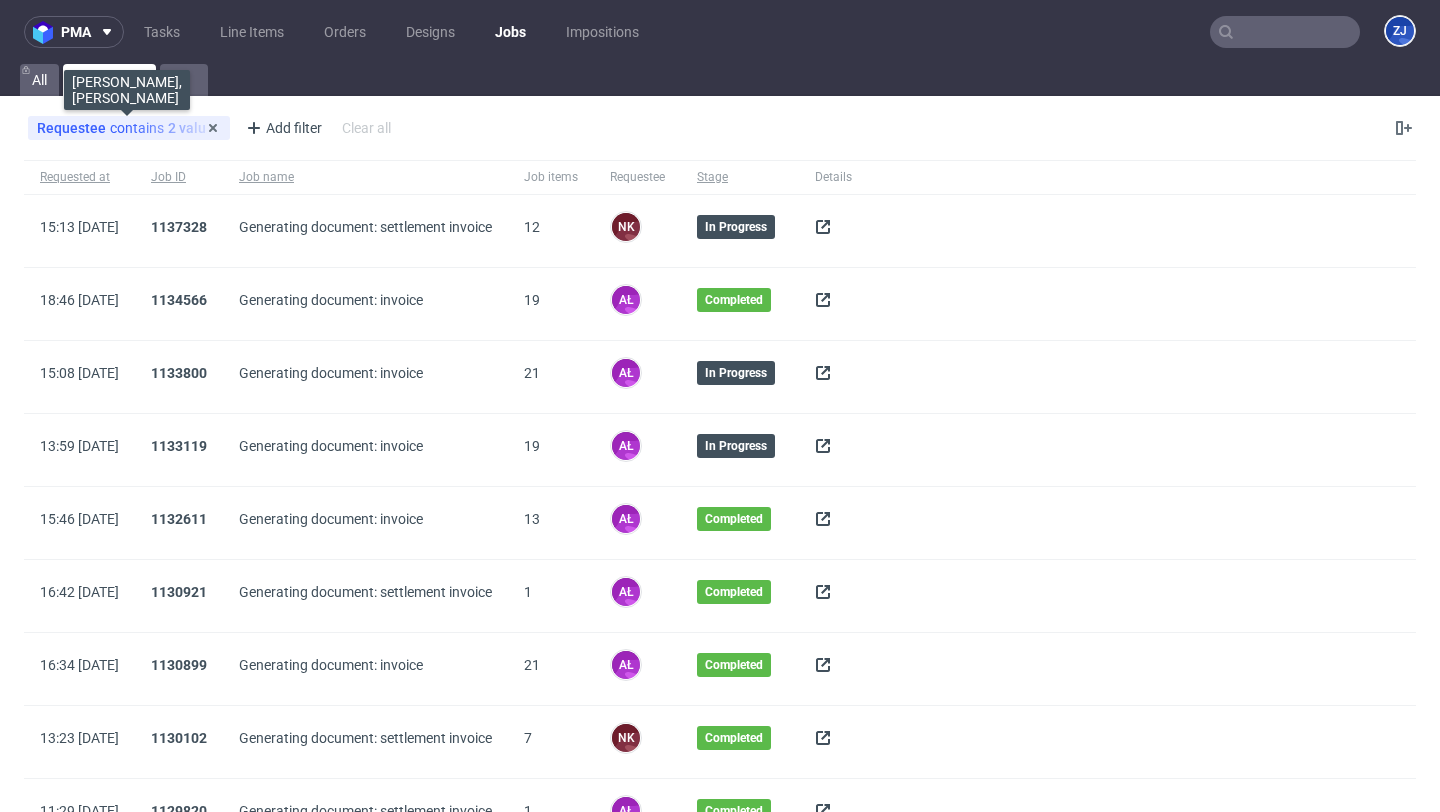 click on "contains" at bounding box center (139, 128) 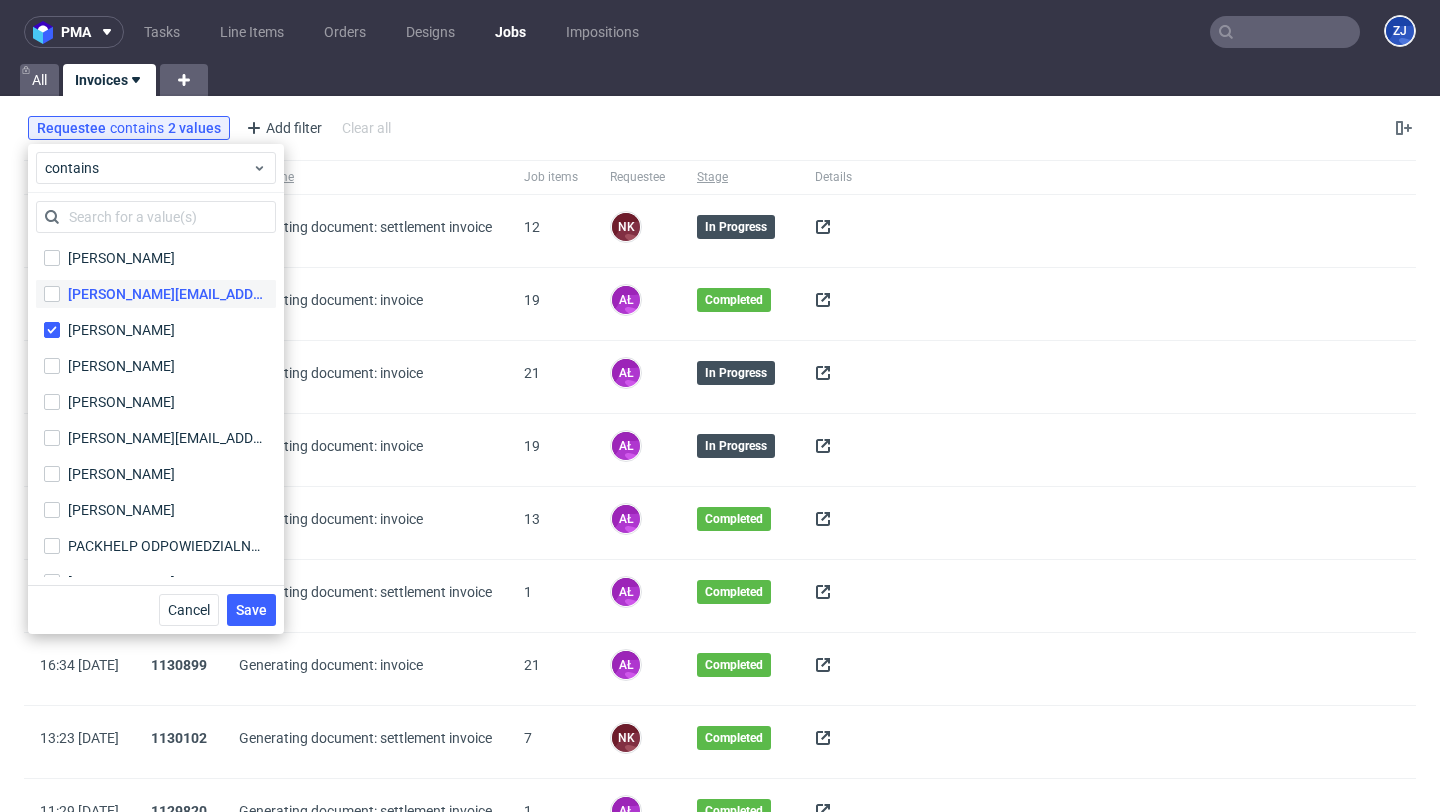 scroll, scrollTop: 1514, scrollLeft: 0, axis: vertical 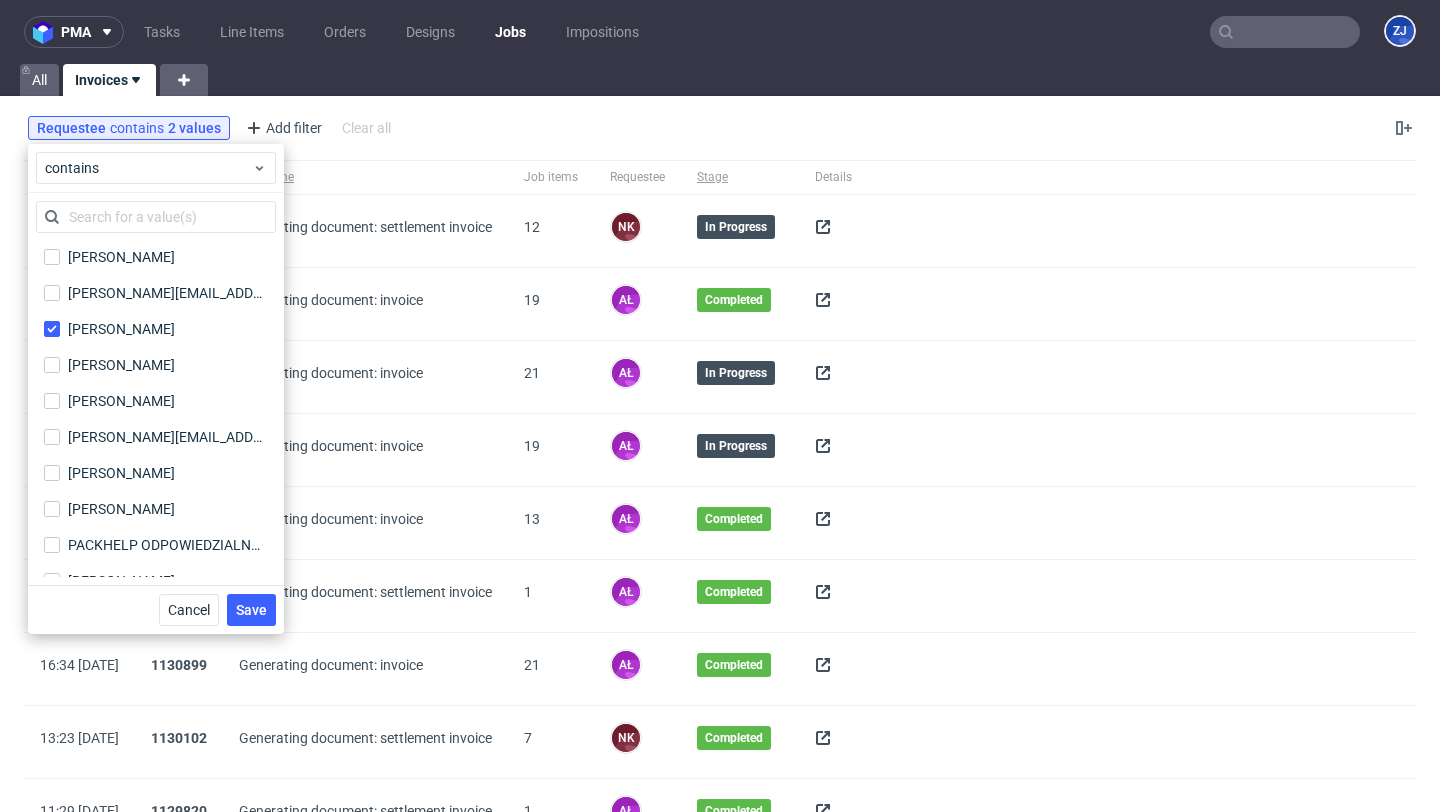click on "Requestee contains 2 values Aleksandra Łętowska, Natalia Kaczorowska Add filter Hide filters Clear all" at bounding box center (720, 128) 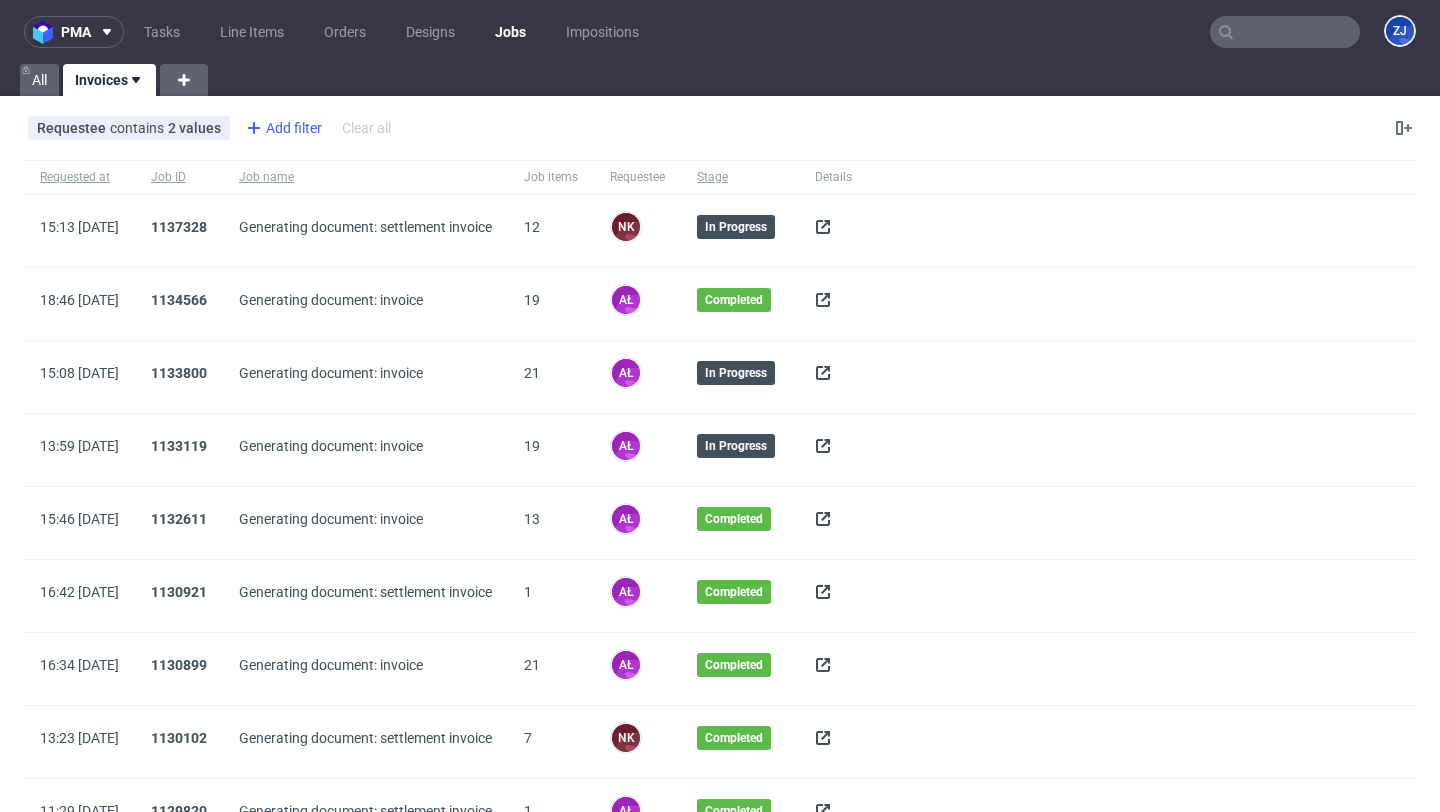 click on "Add filter" at bounding box center [282, 128] 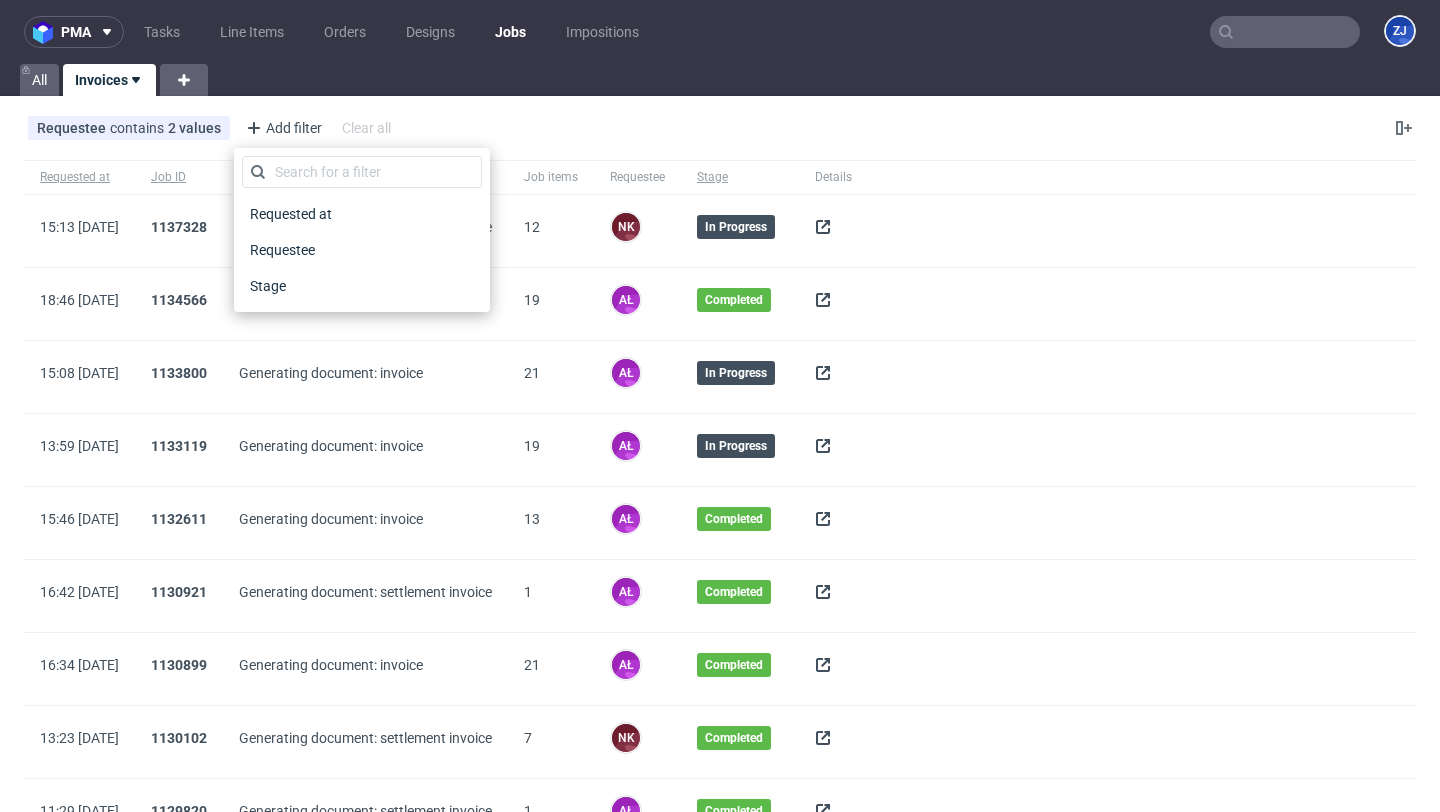 click on "Requestee contains 2 values Aleksandra Łętowska, Natalia Kaczorowska Add filter Hide filters Clear all" at bounding box center [720, 128] 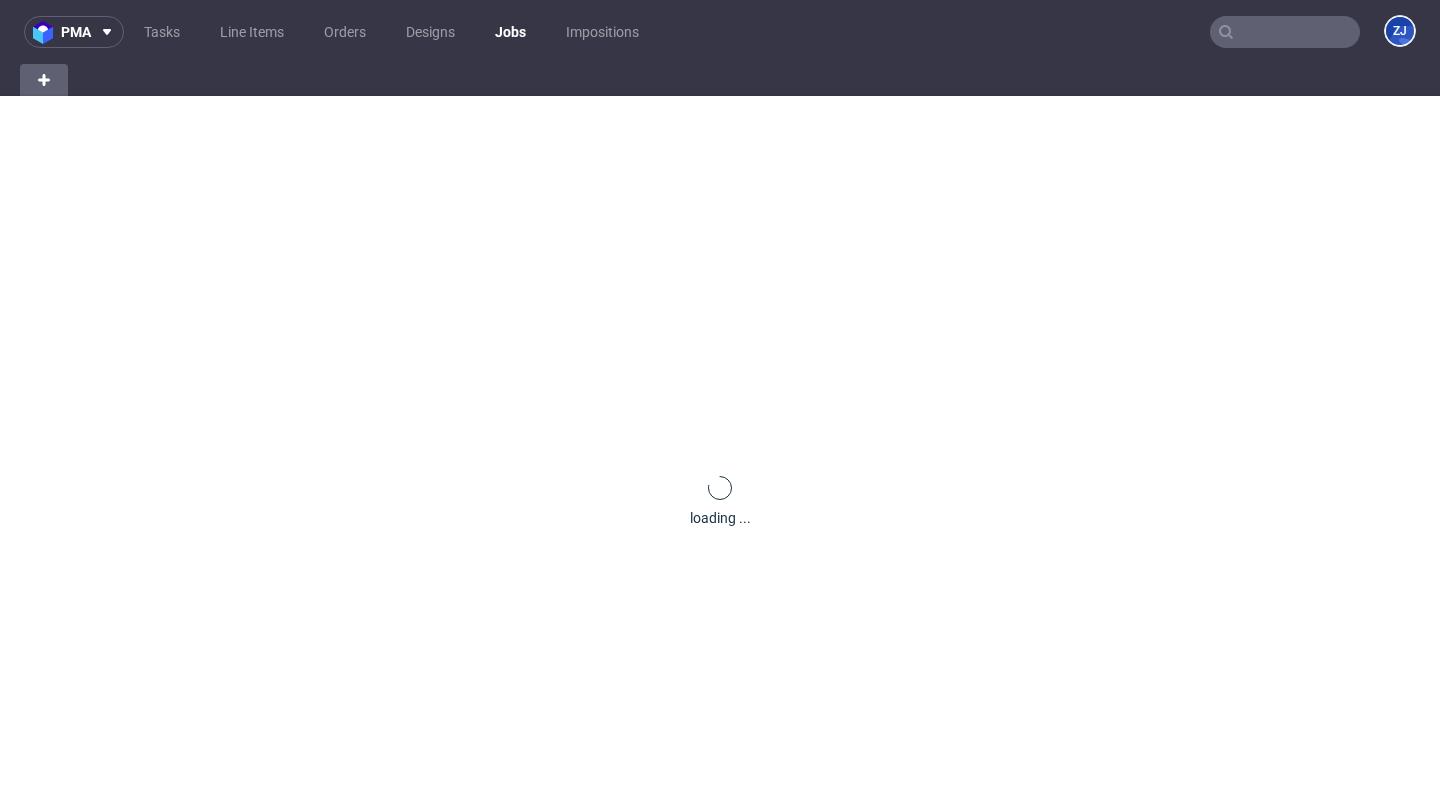 scroll, scrollTop: 0, scrollLeft: 0, axis: both 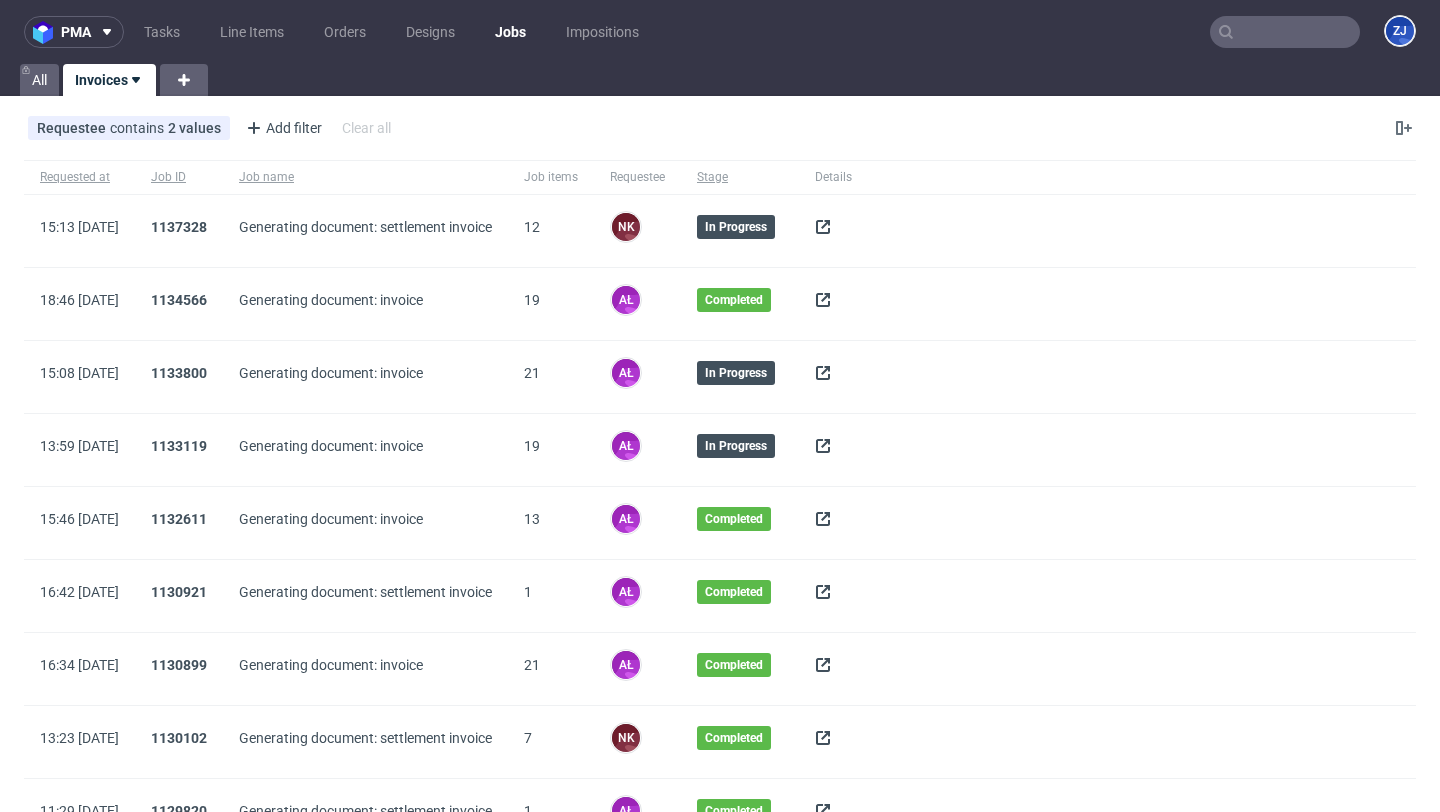 click 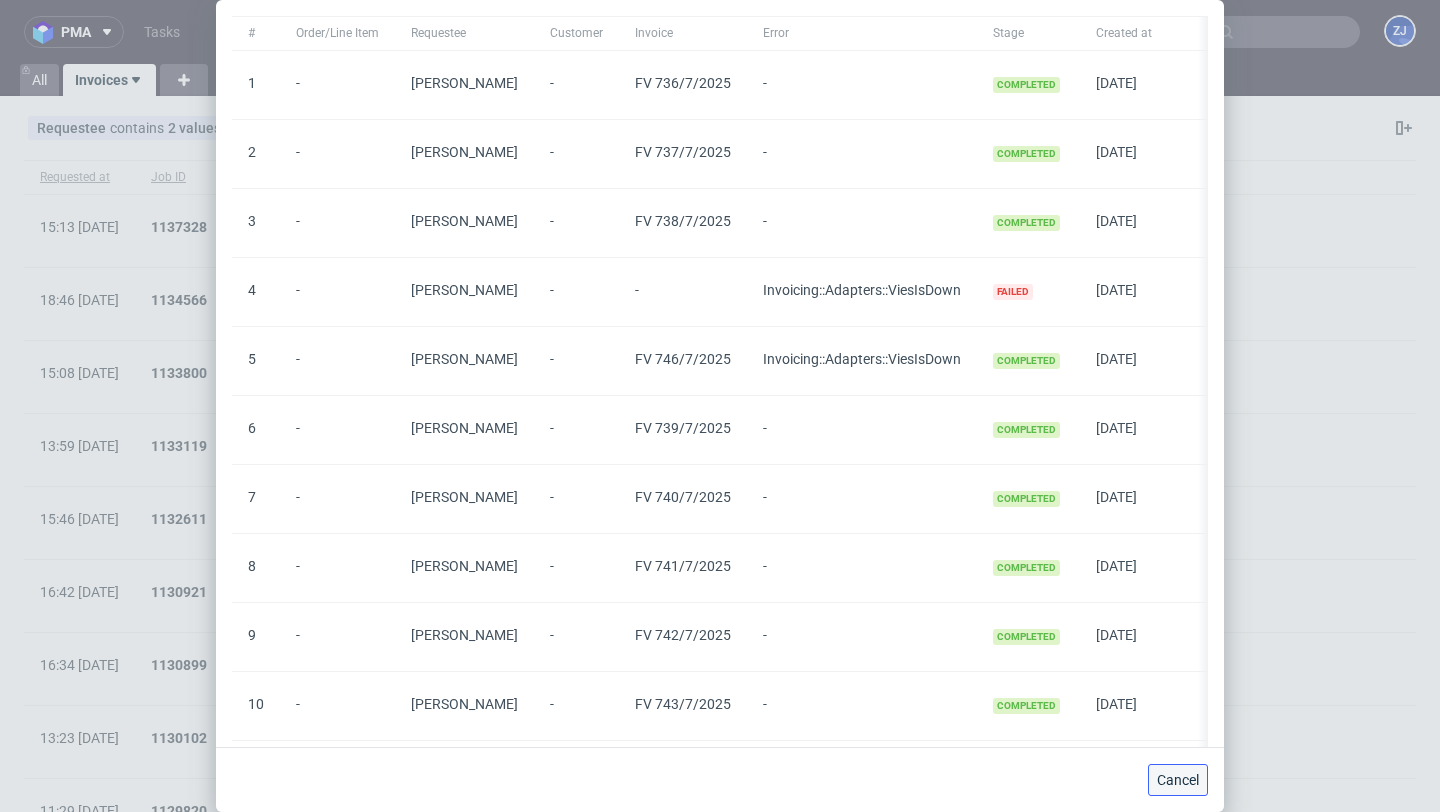 click on "Cancel" at bounding box center (1178, 780) 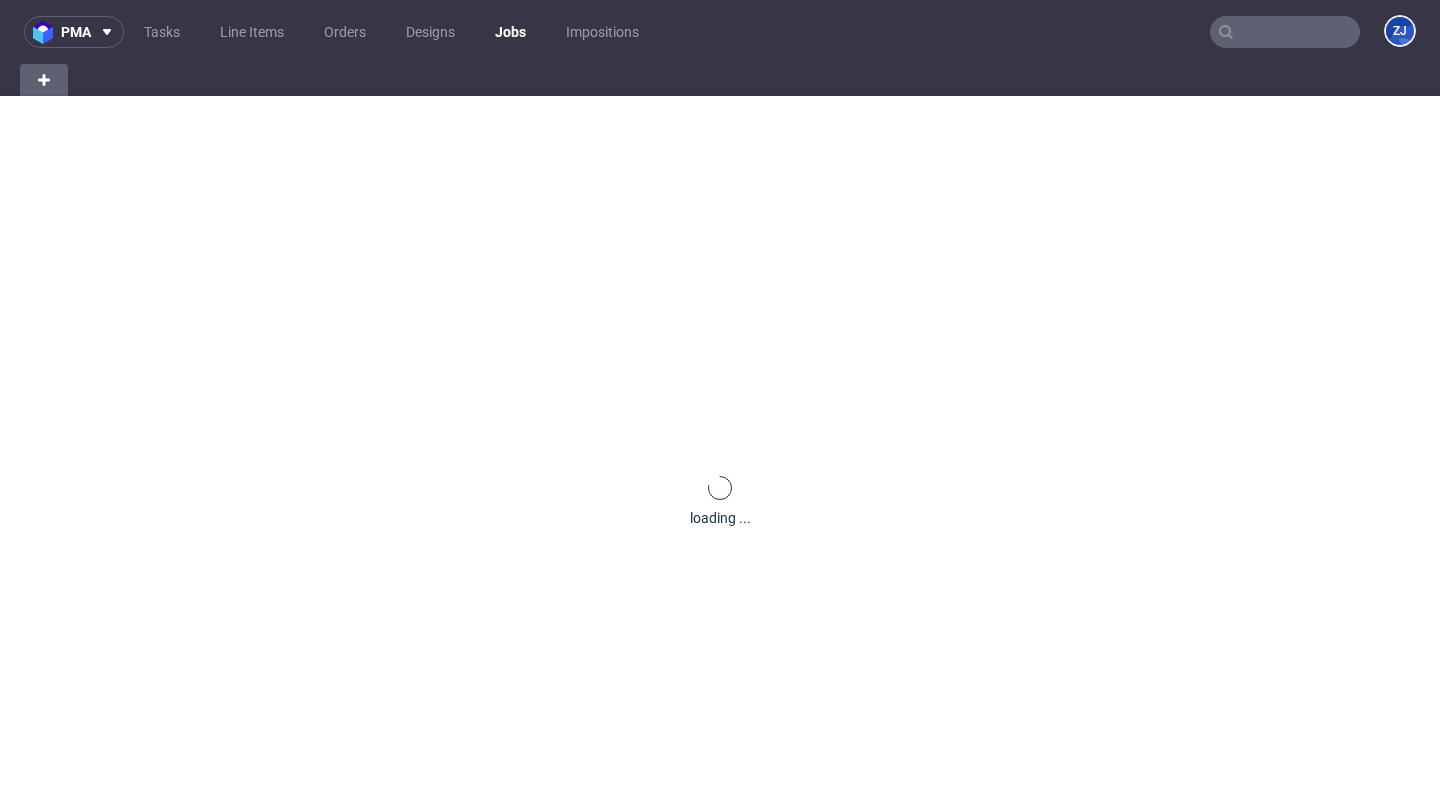 scroll, scrollTop: 0, scrollLeft: 0, axis: both 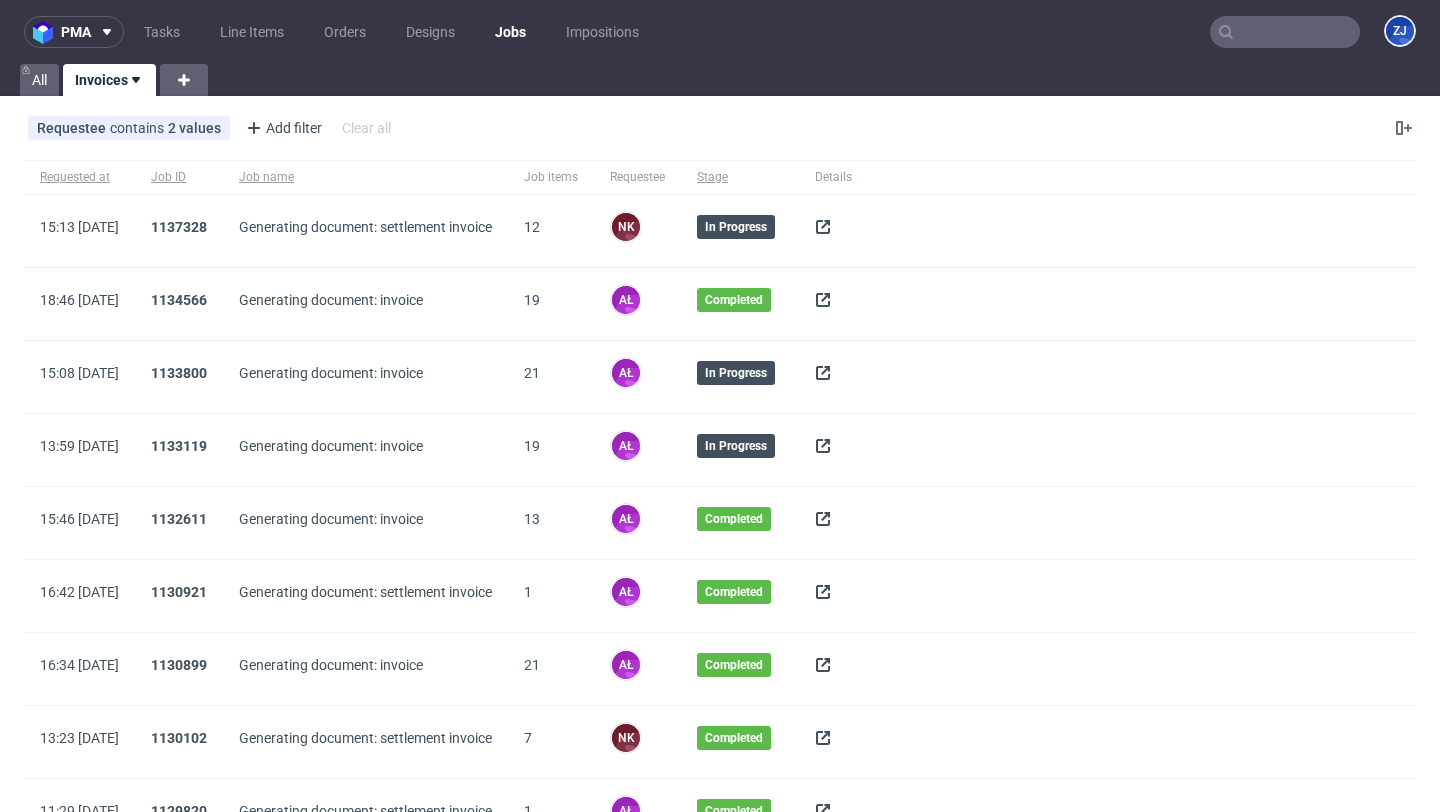 click 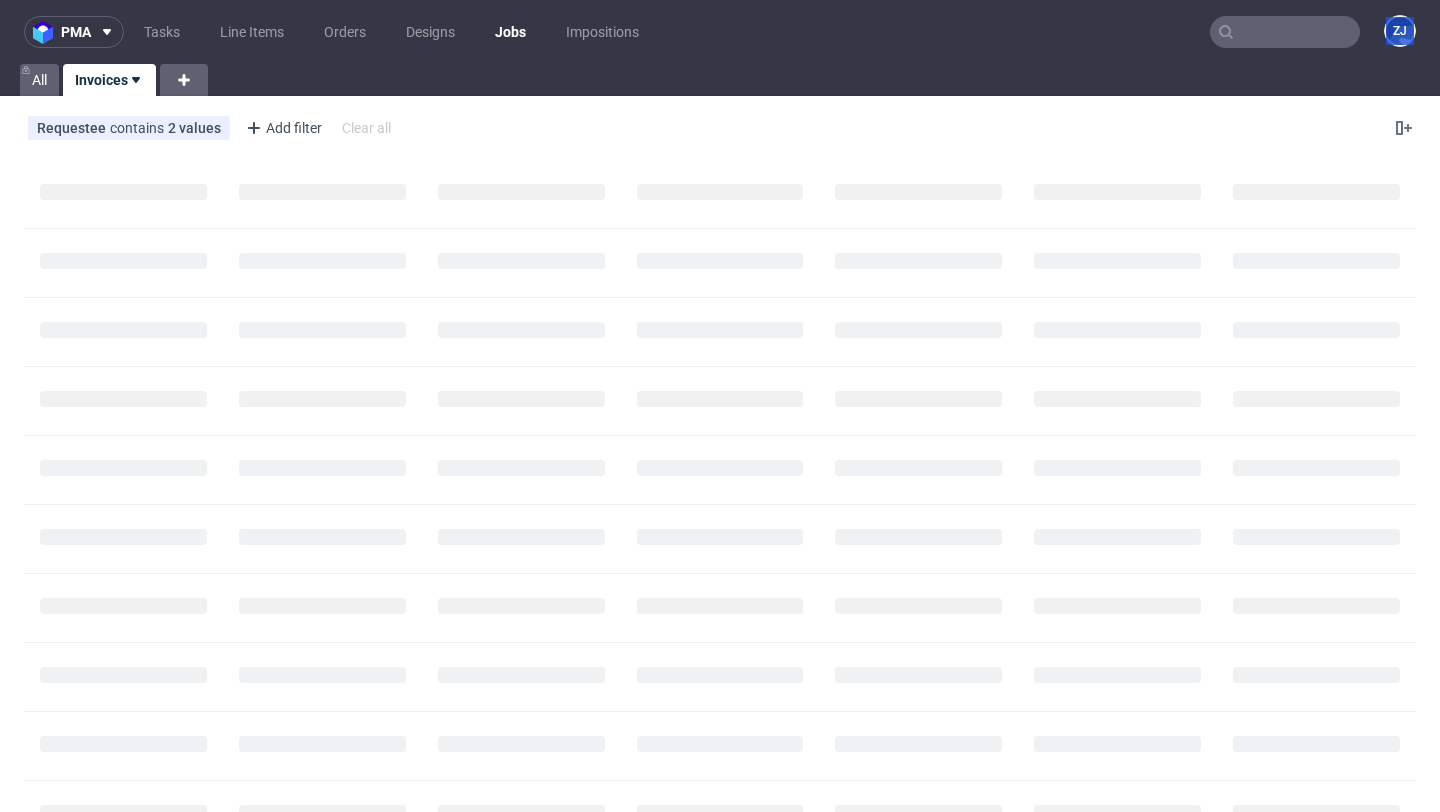 scroll, scrollTop: 0, scrollLeft: 0, axis: both 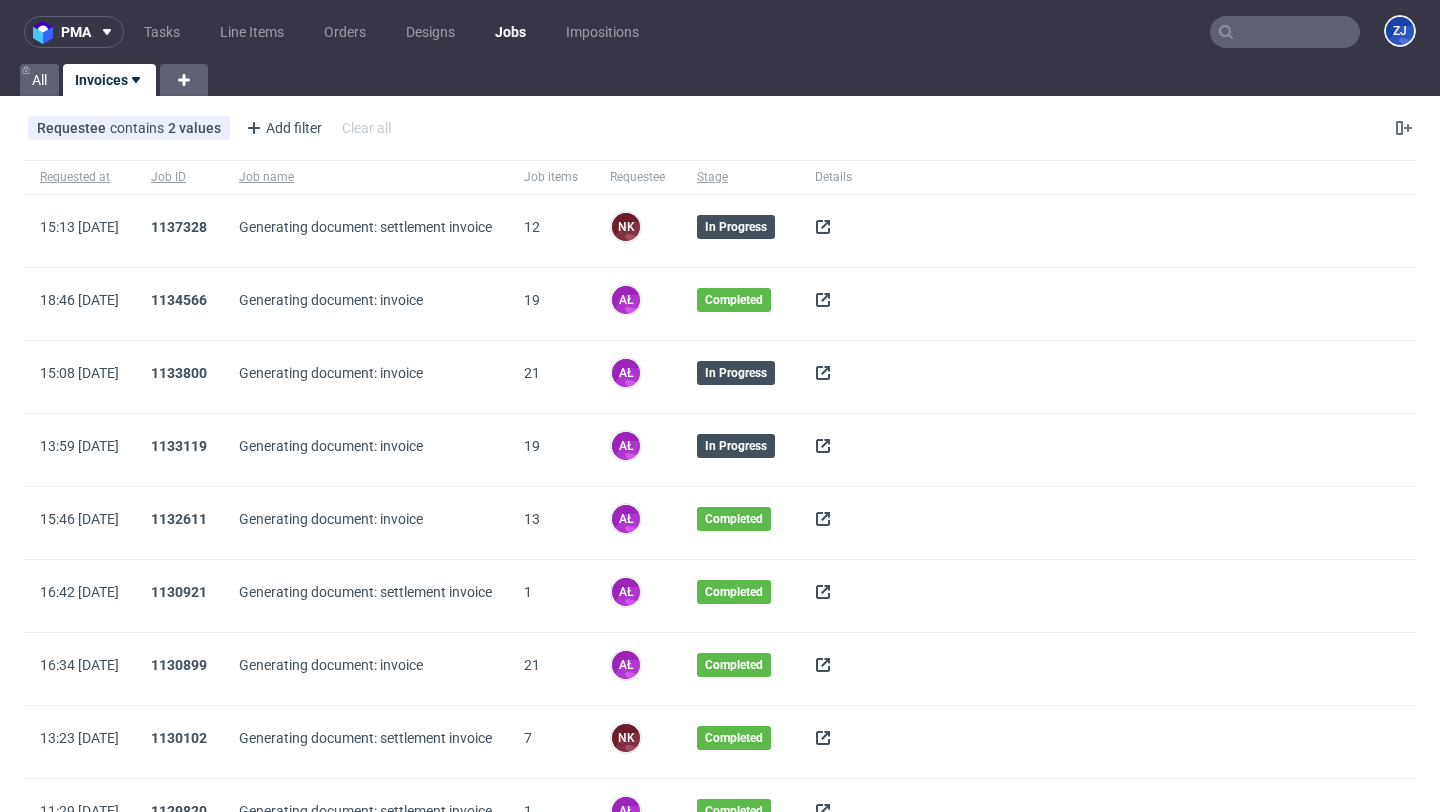 click 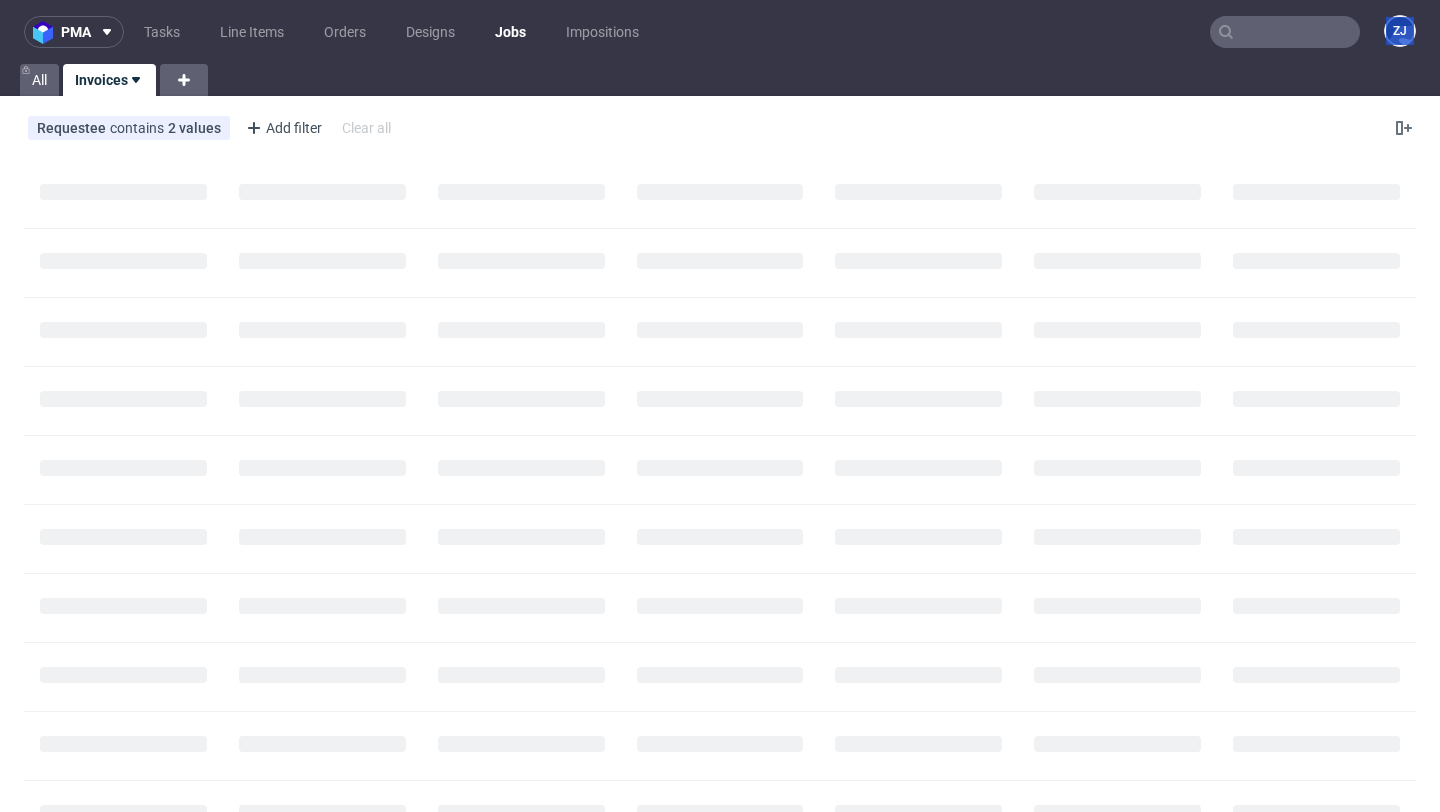 scroll, scrollTop: 0, scrollLeft: 0, axis: both 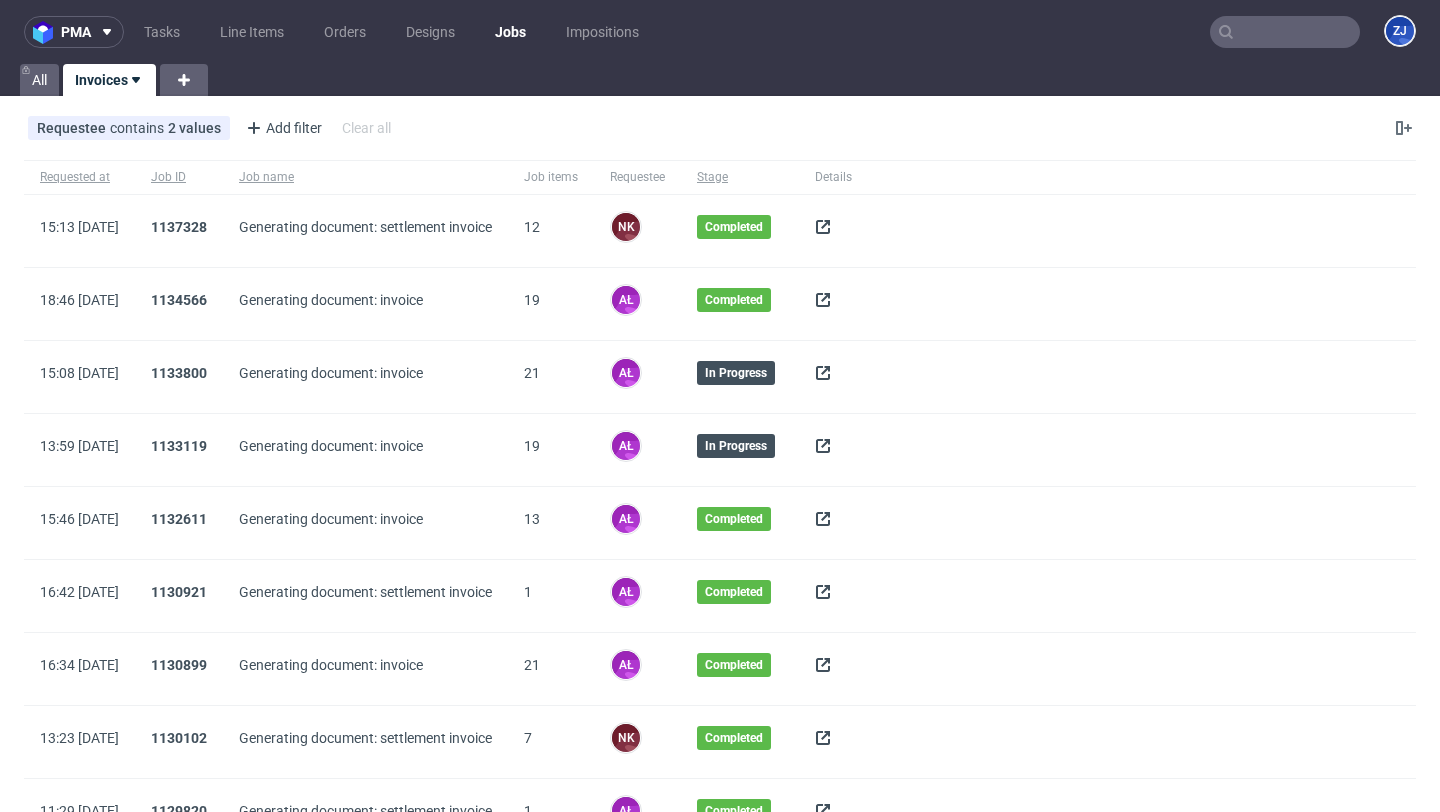 click 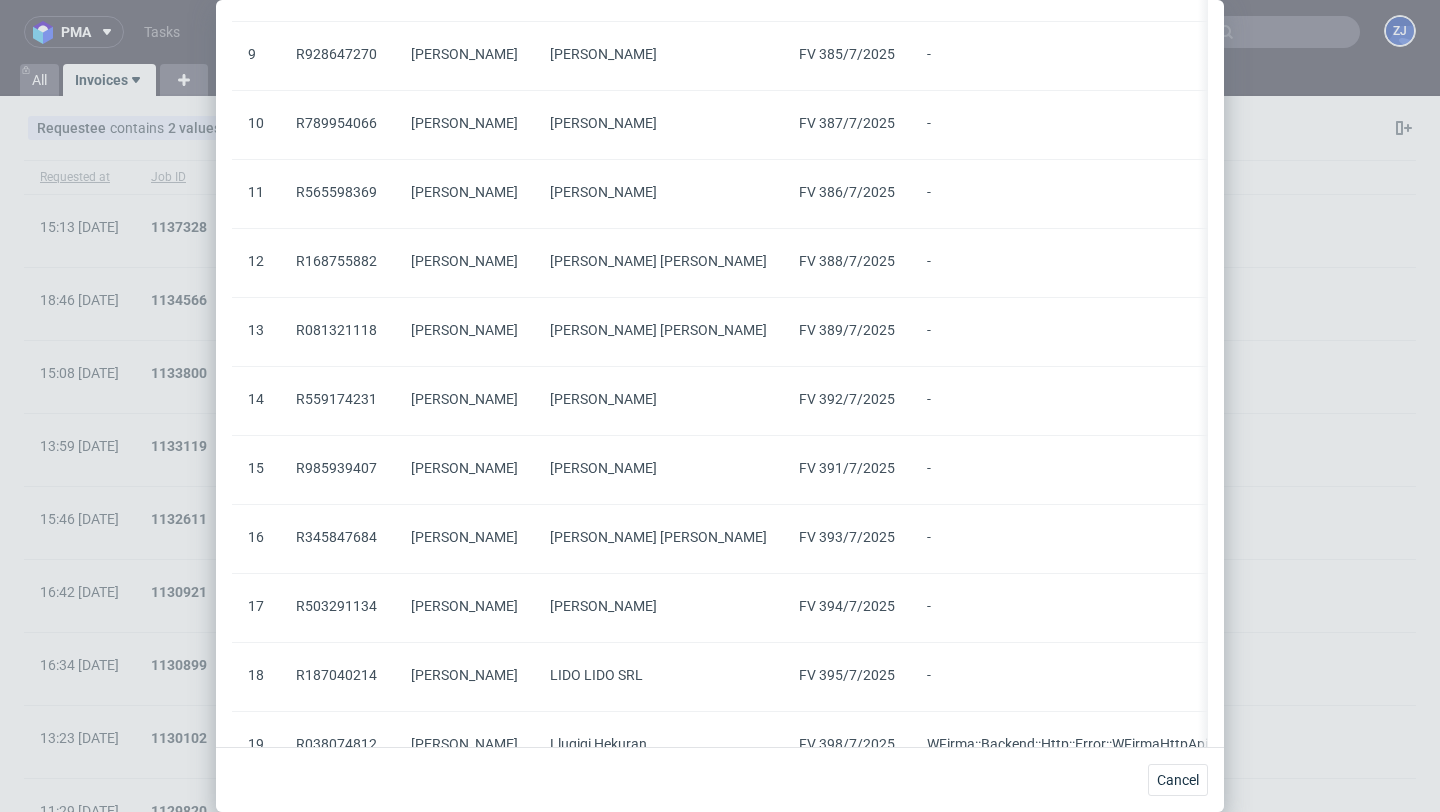 scroll, scrollTop: 0, scrollLeft: 0, axis: both 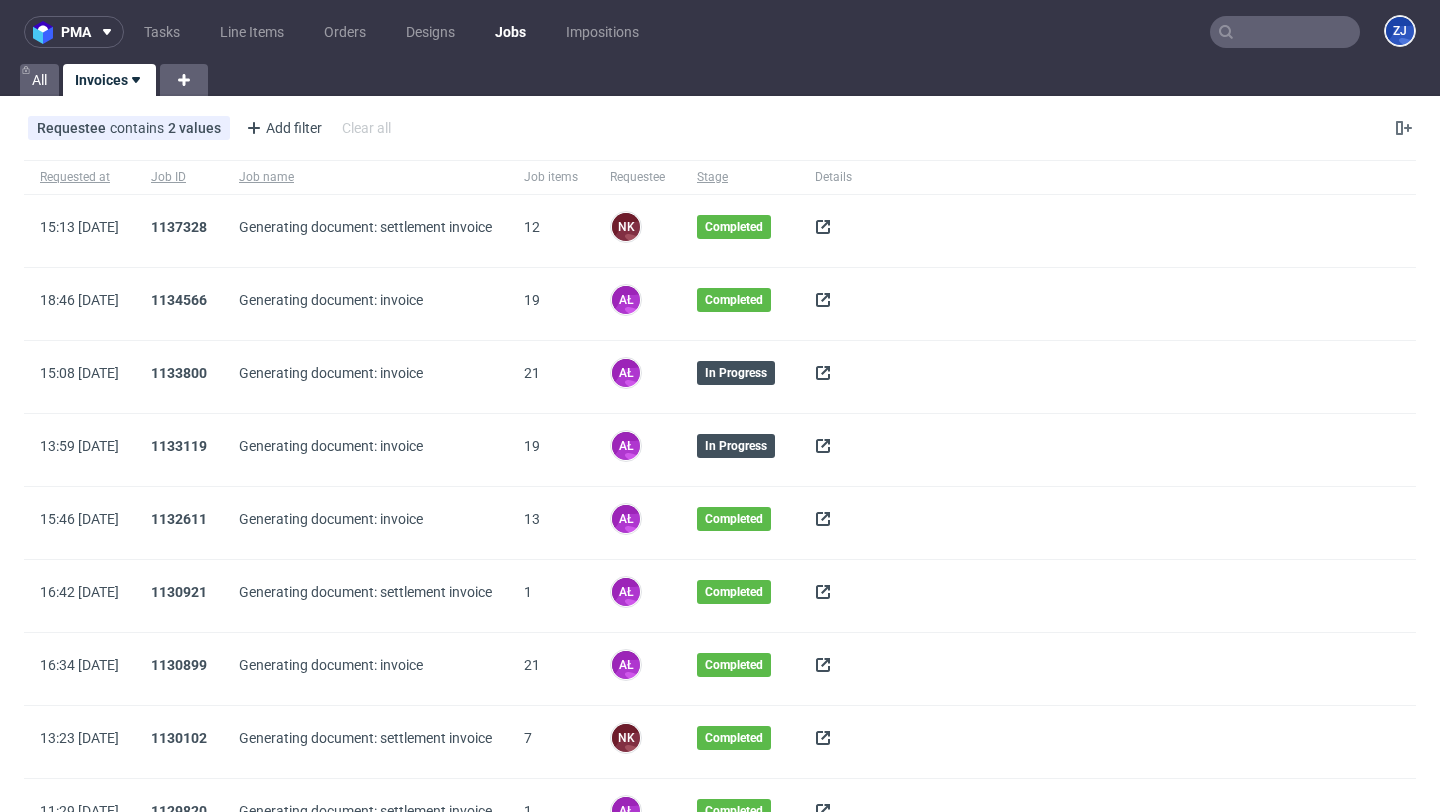 click 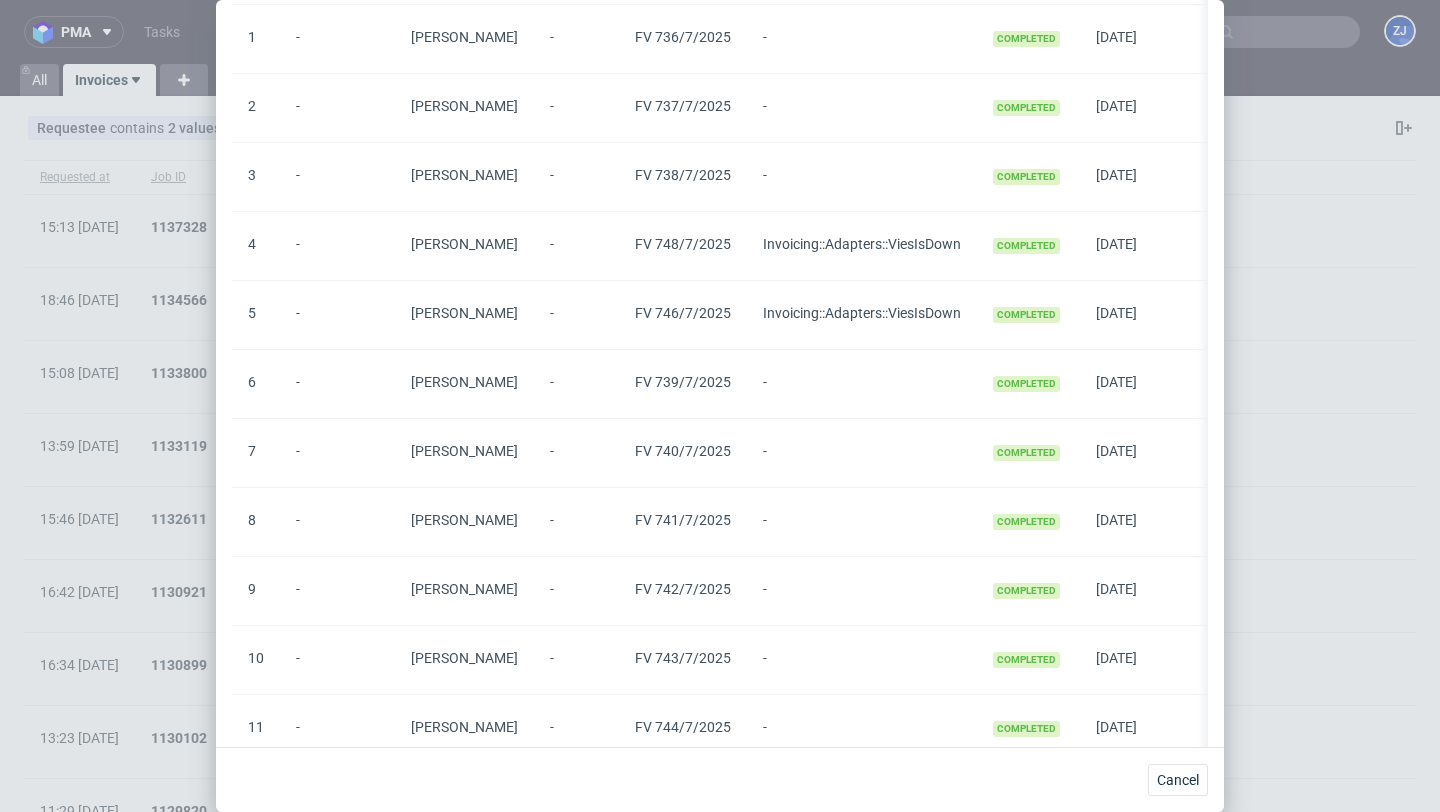scroll, scrollTop: 0, scrollLeft: 0, axis: both 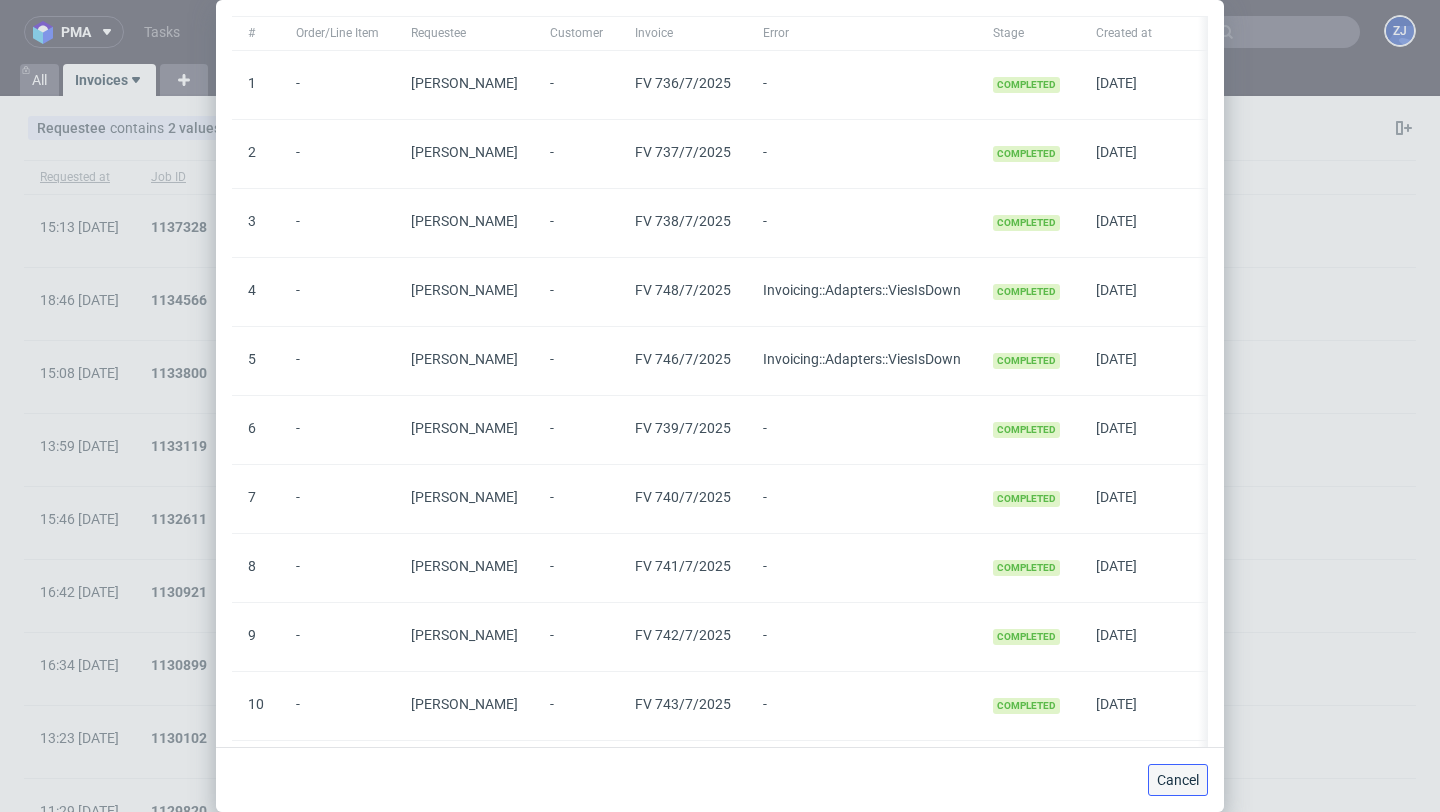 click on "Cancel" at bounding box center (1178, 780) 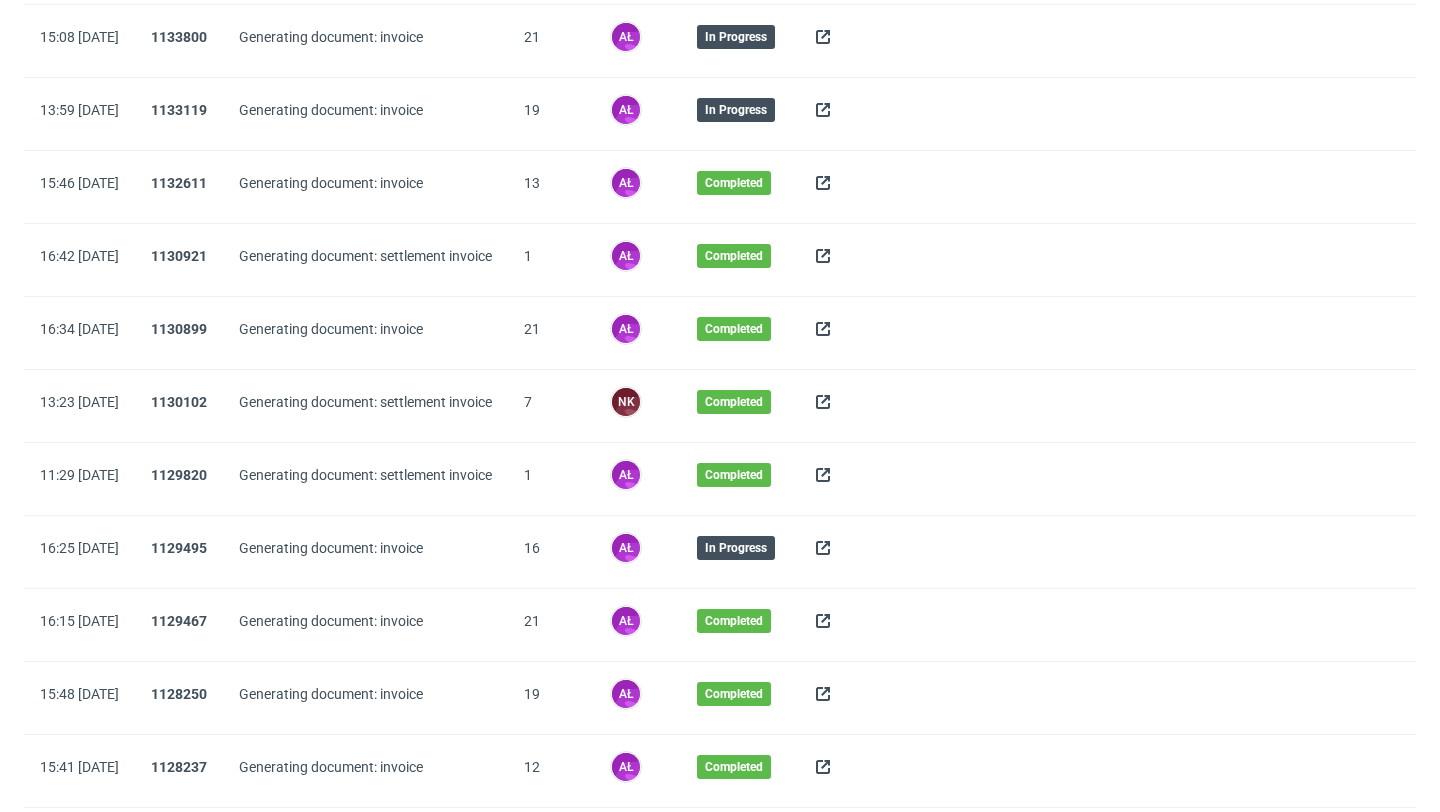 scroll, scrollTop: 0, scrollLeft: 0, axis: both 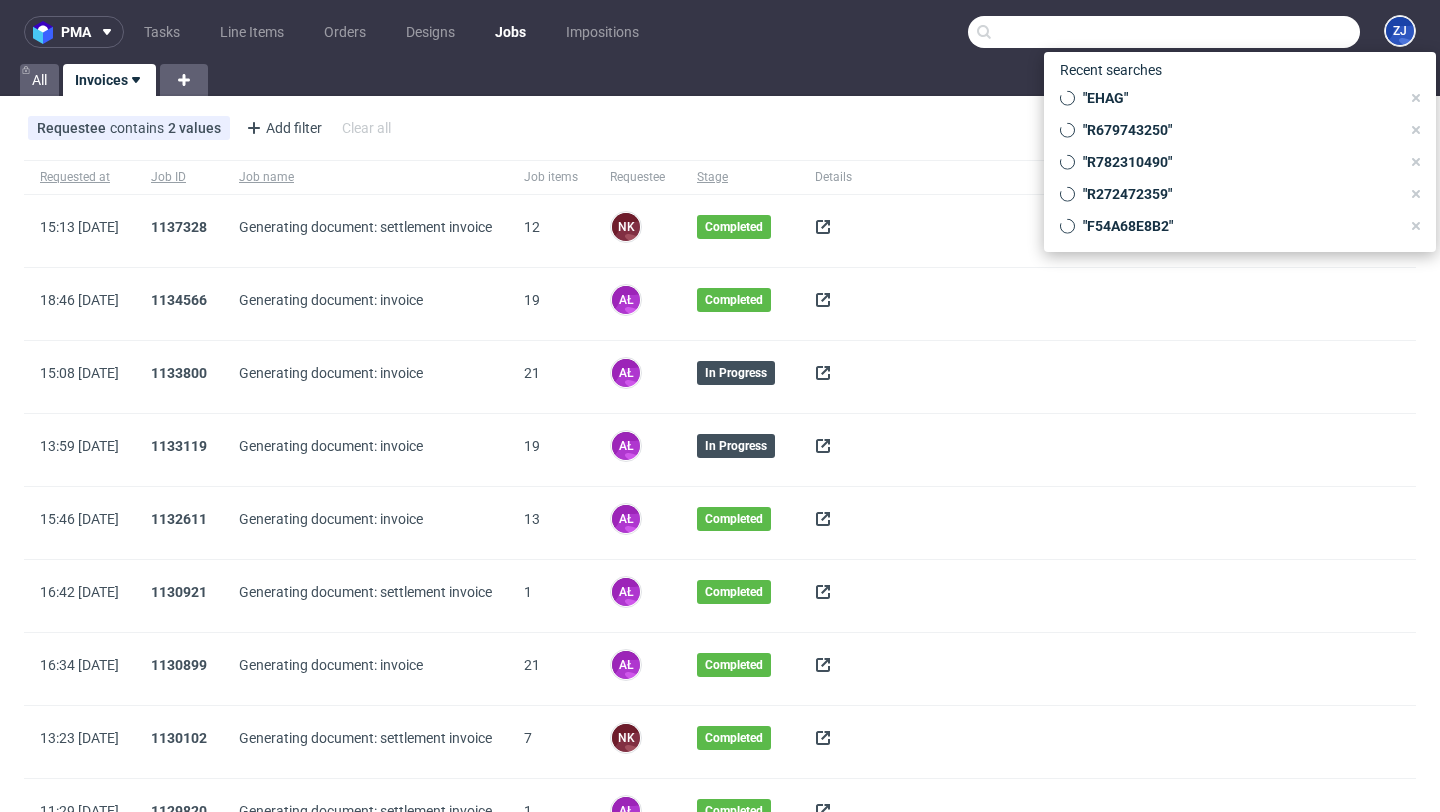 click at bounding box center [1164, 32] 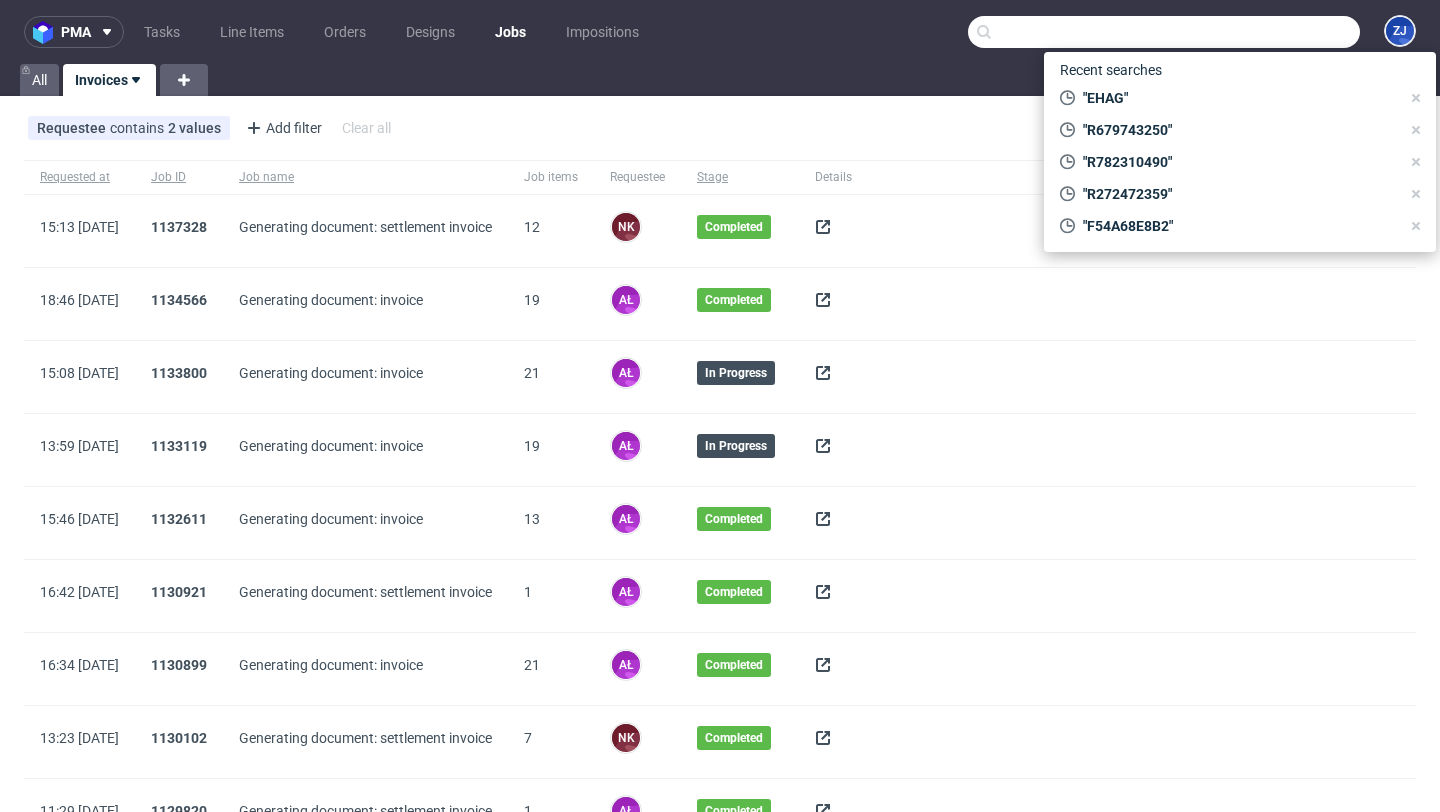 paste on "krabibrunch@gmail.com" 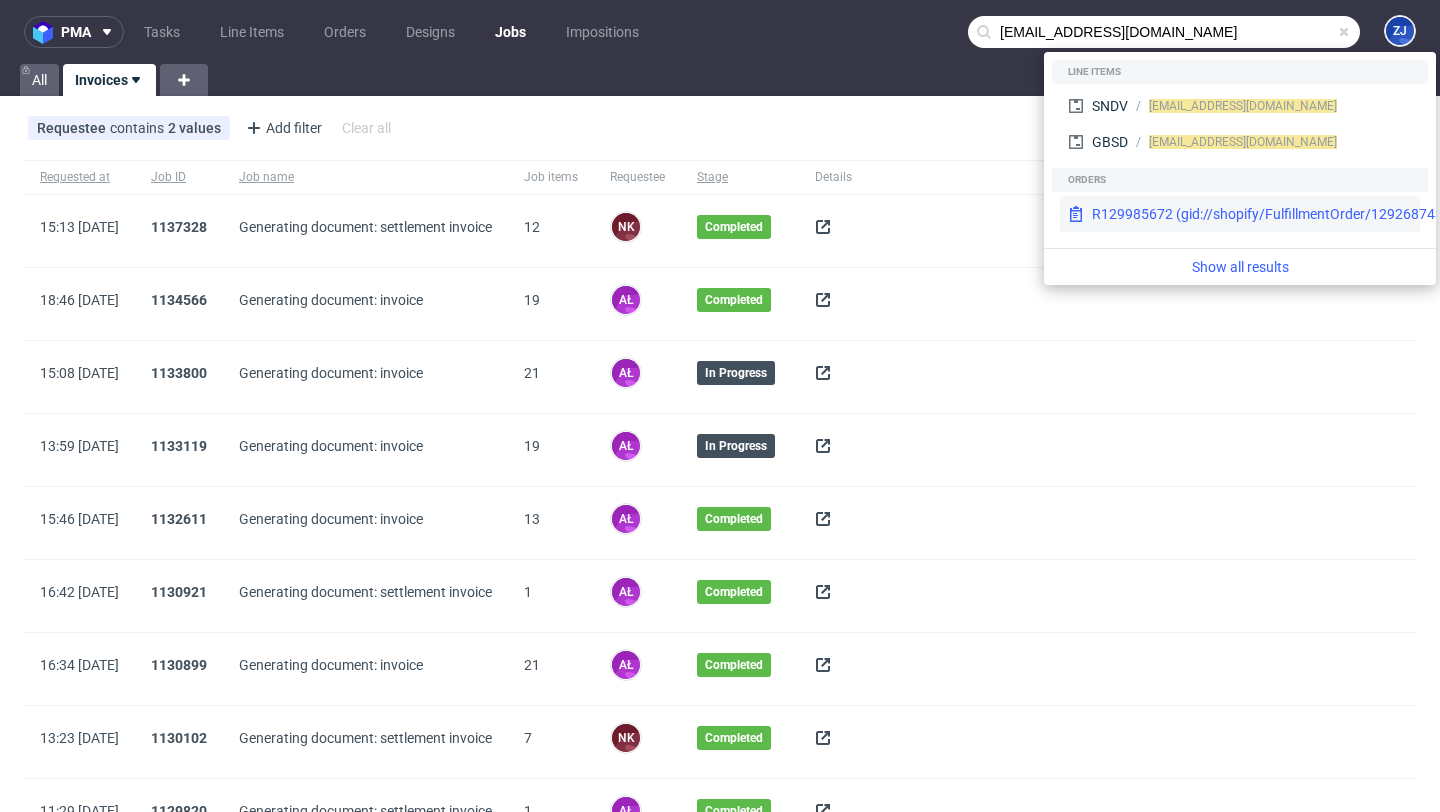 type on "krabibrunch@gmail.com" 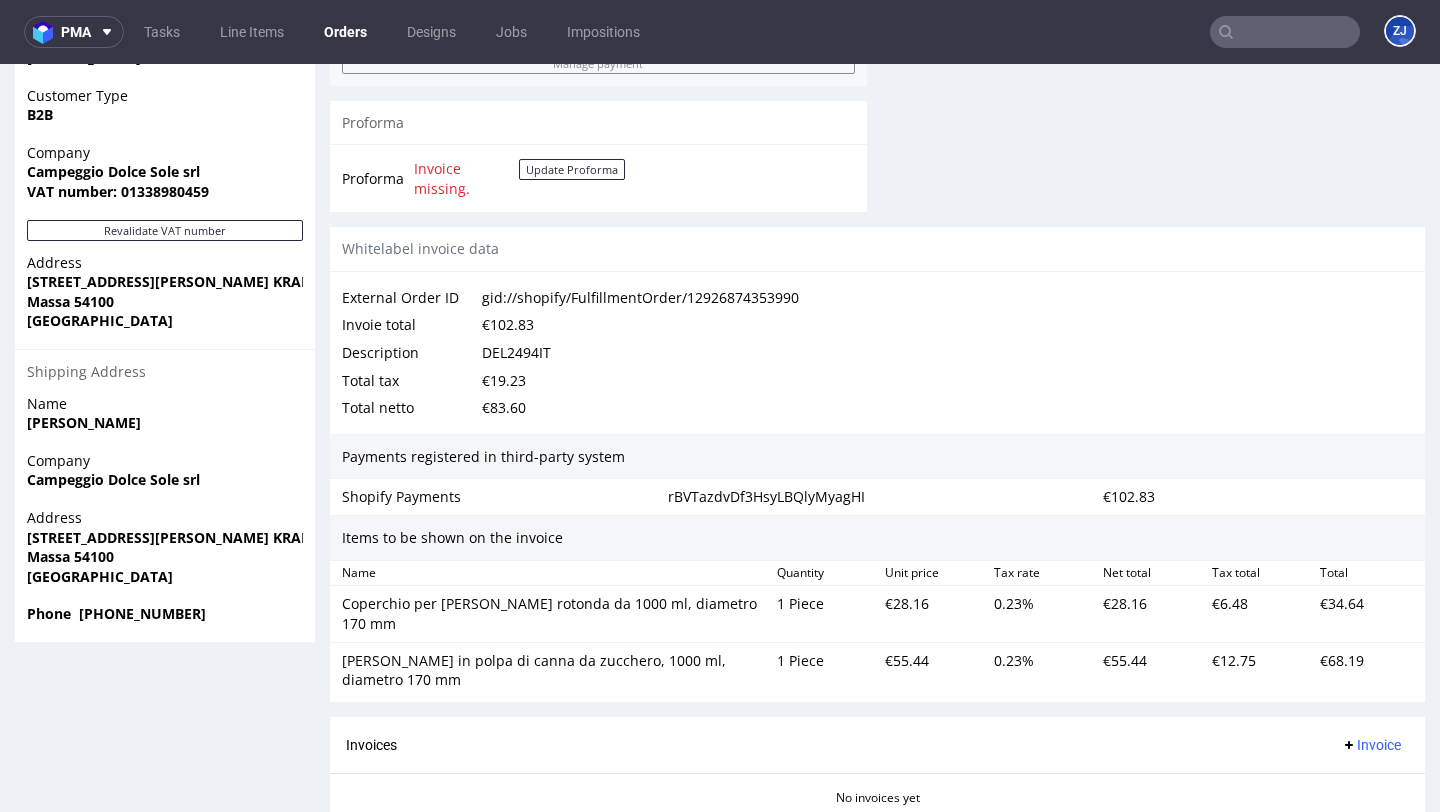 scroll, scrollTop: 1173, scrollLeft: 0, axis: vertical 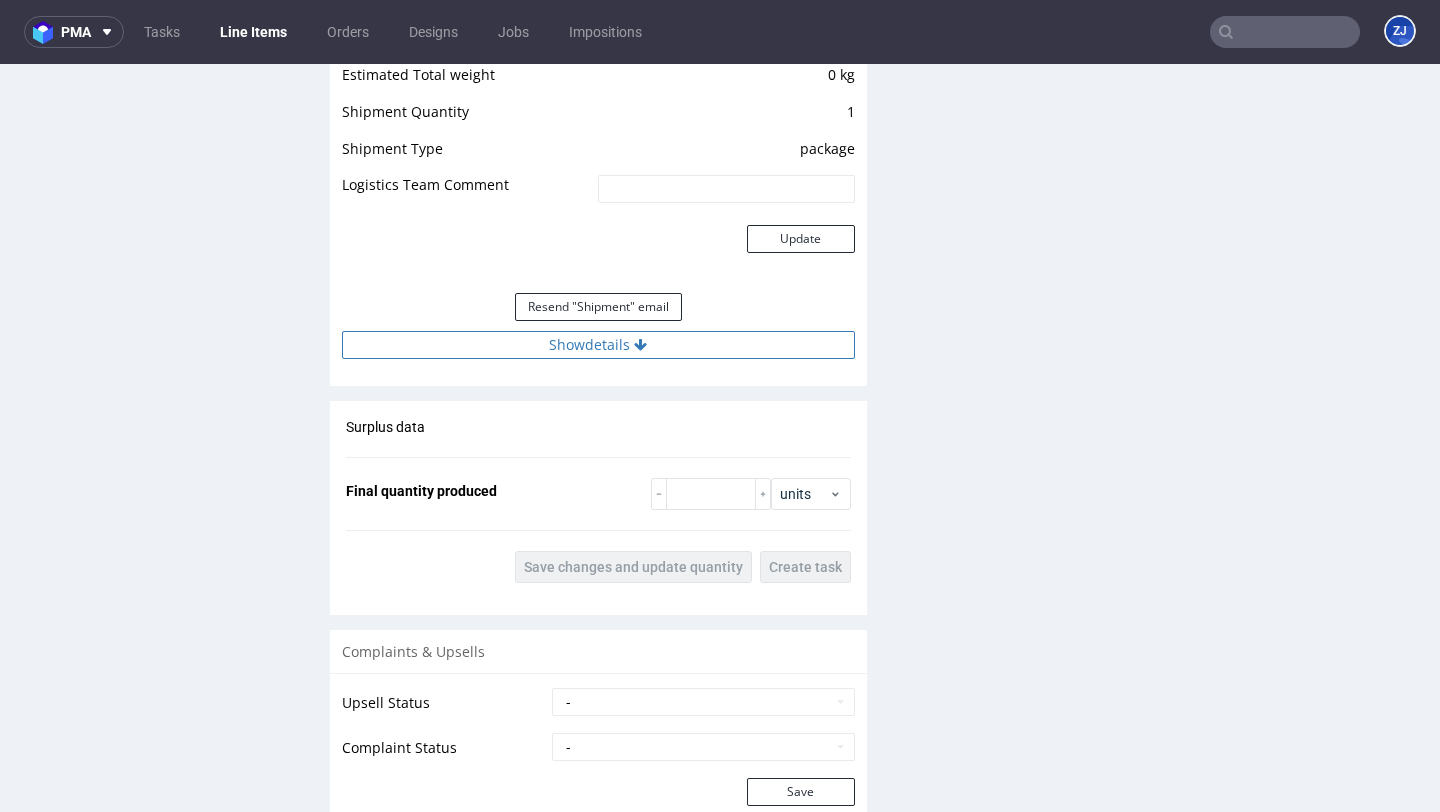 click on "Show  details" at bounding box center (598, 345) 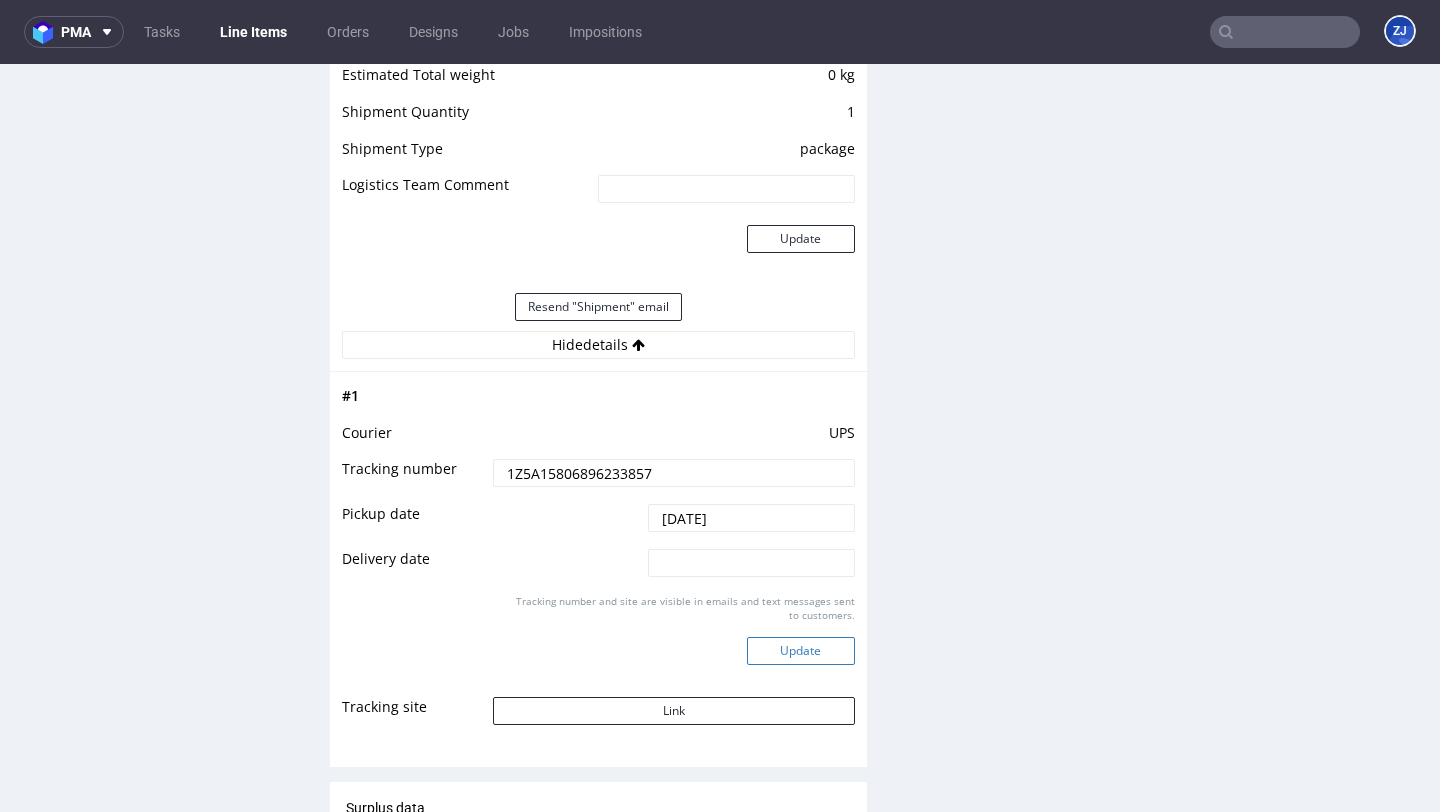 click on "Update" at bounding box center [801, 651] 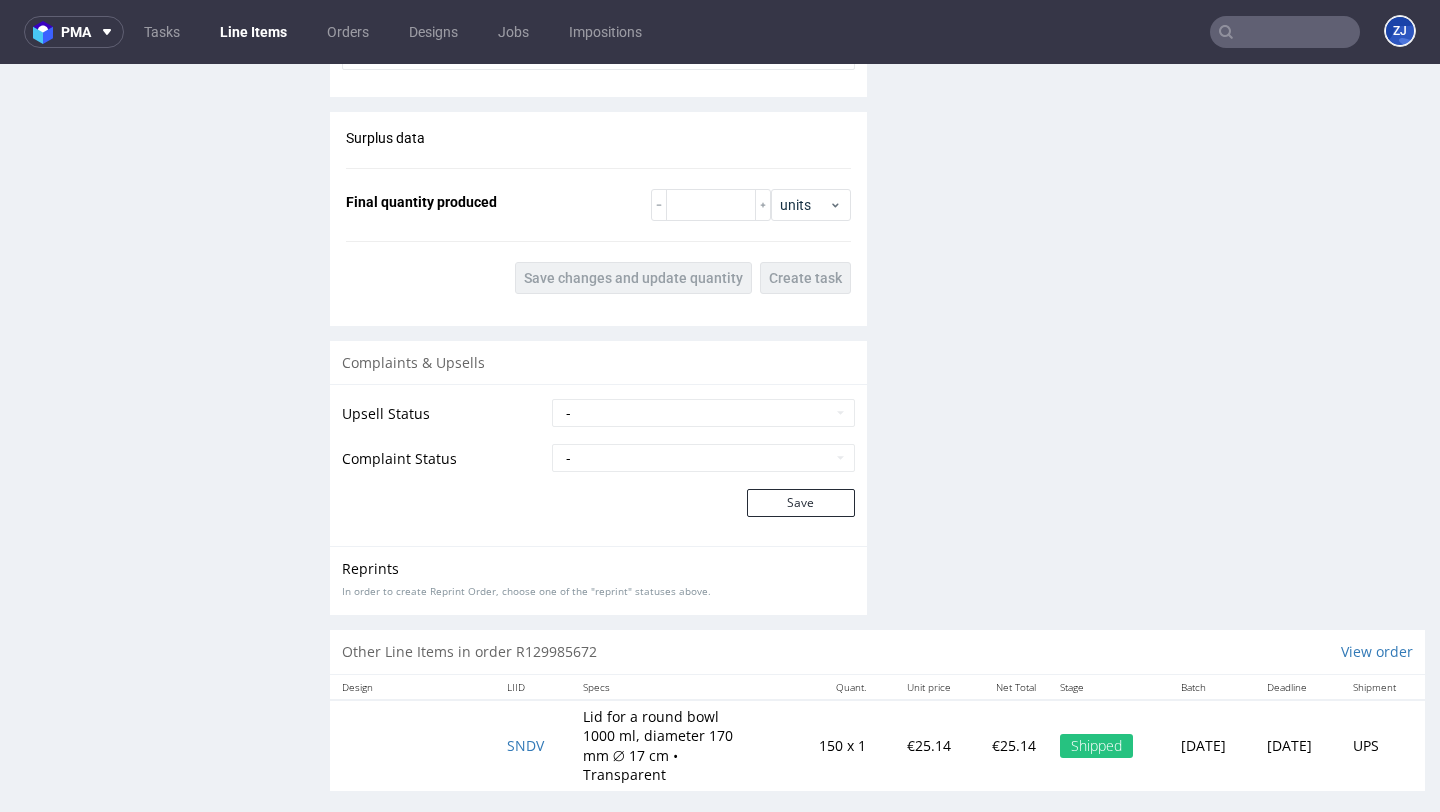 scroll, scrollTop: 2066, scrollLeft: 0, axis: vertical 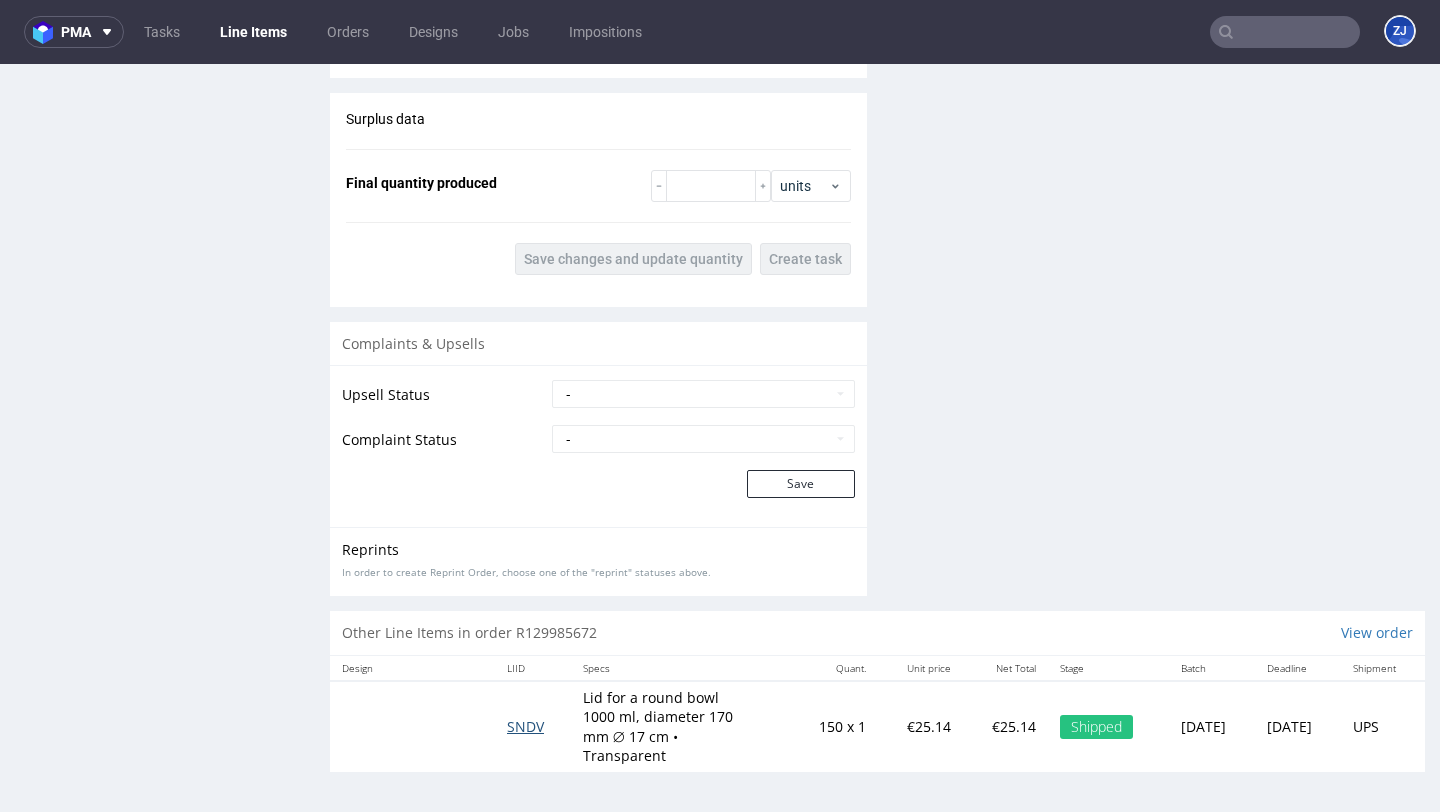 click on "SNDV" at bounding box center (525, 726) 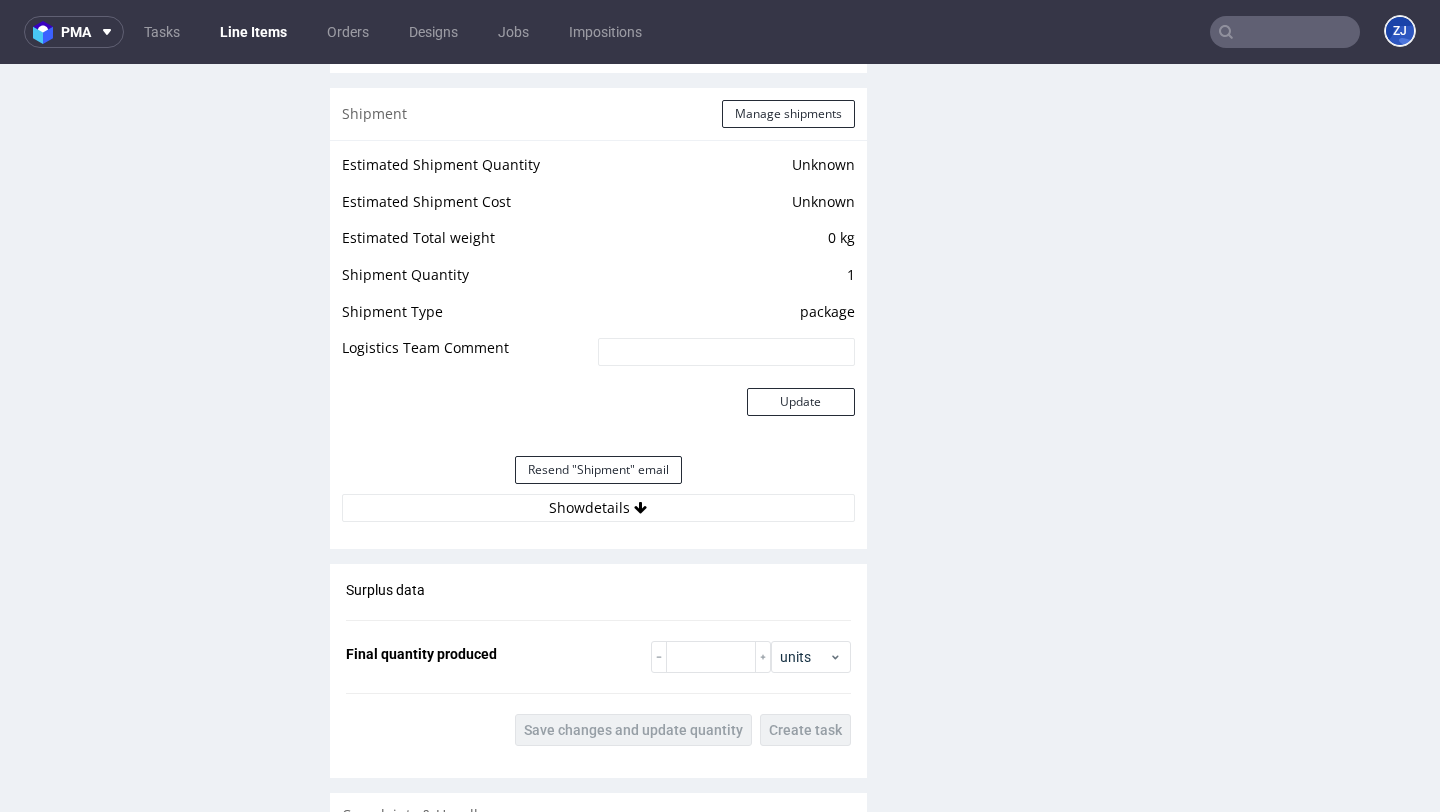 scroll, scrollTop: 1553, scrollLeft: 0, axis: vertical 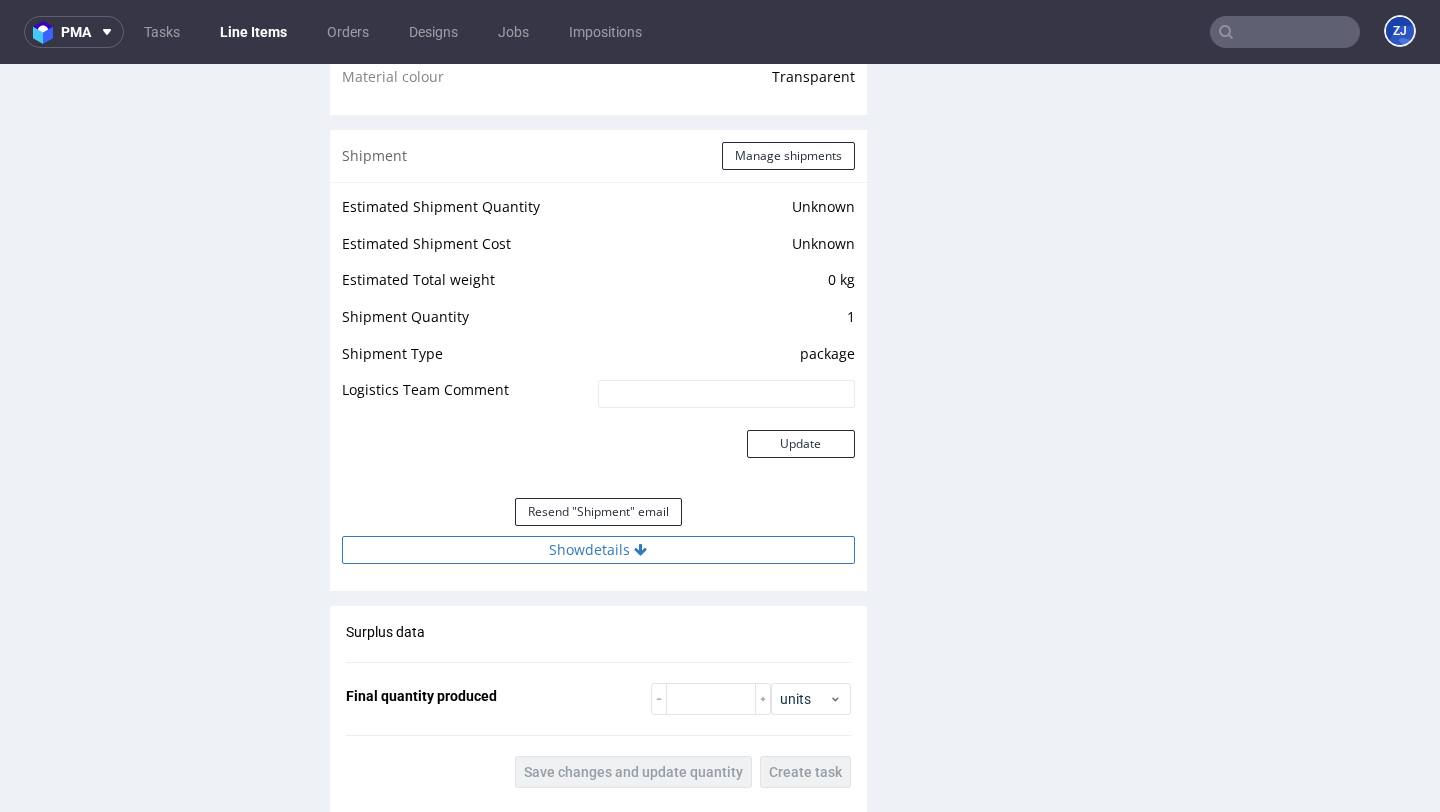 click at bounding box center (640, 550) 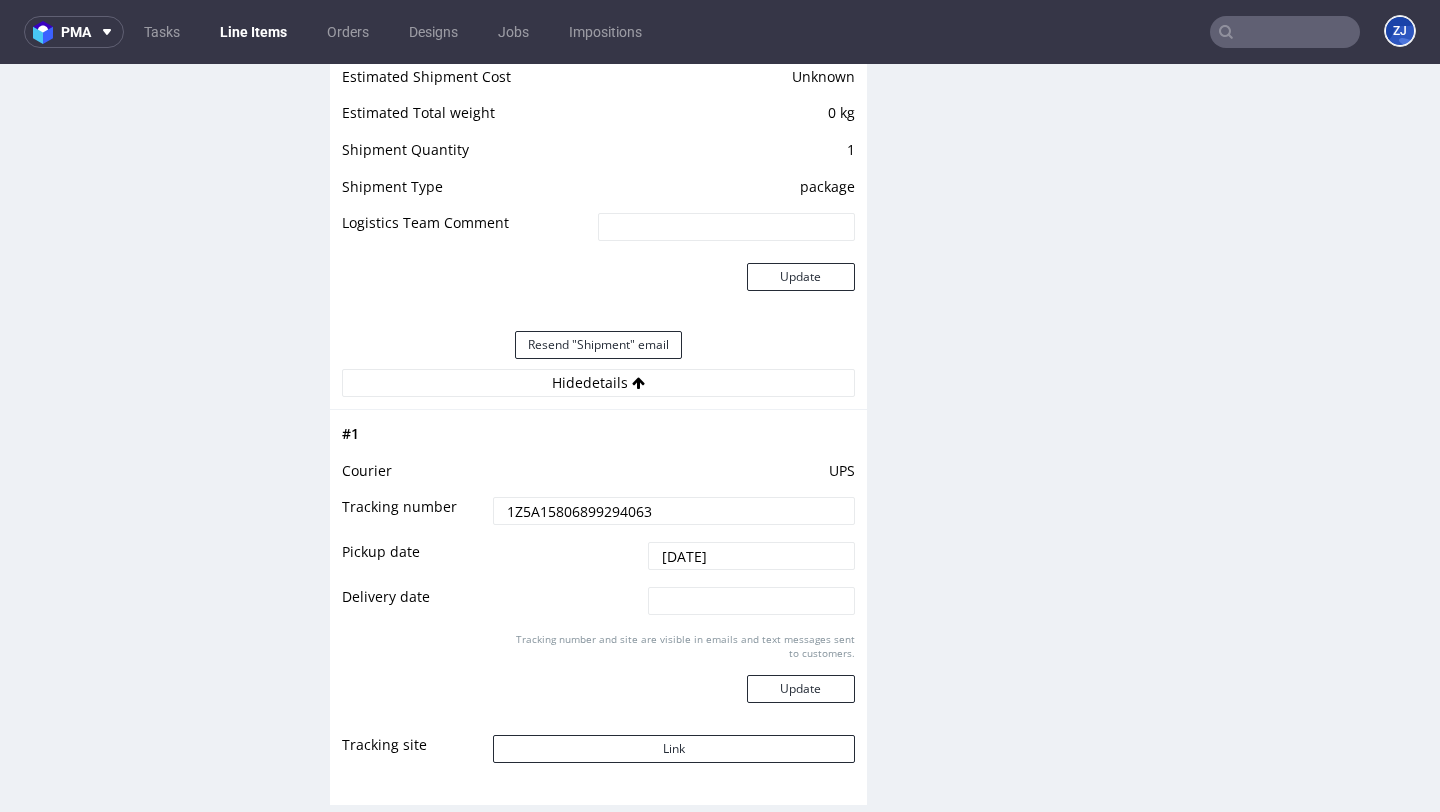 scroll, scrollTop: 1722, scrollLeft: 0, axis: vertical 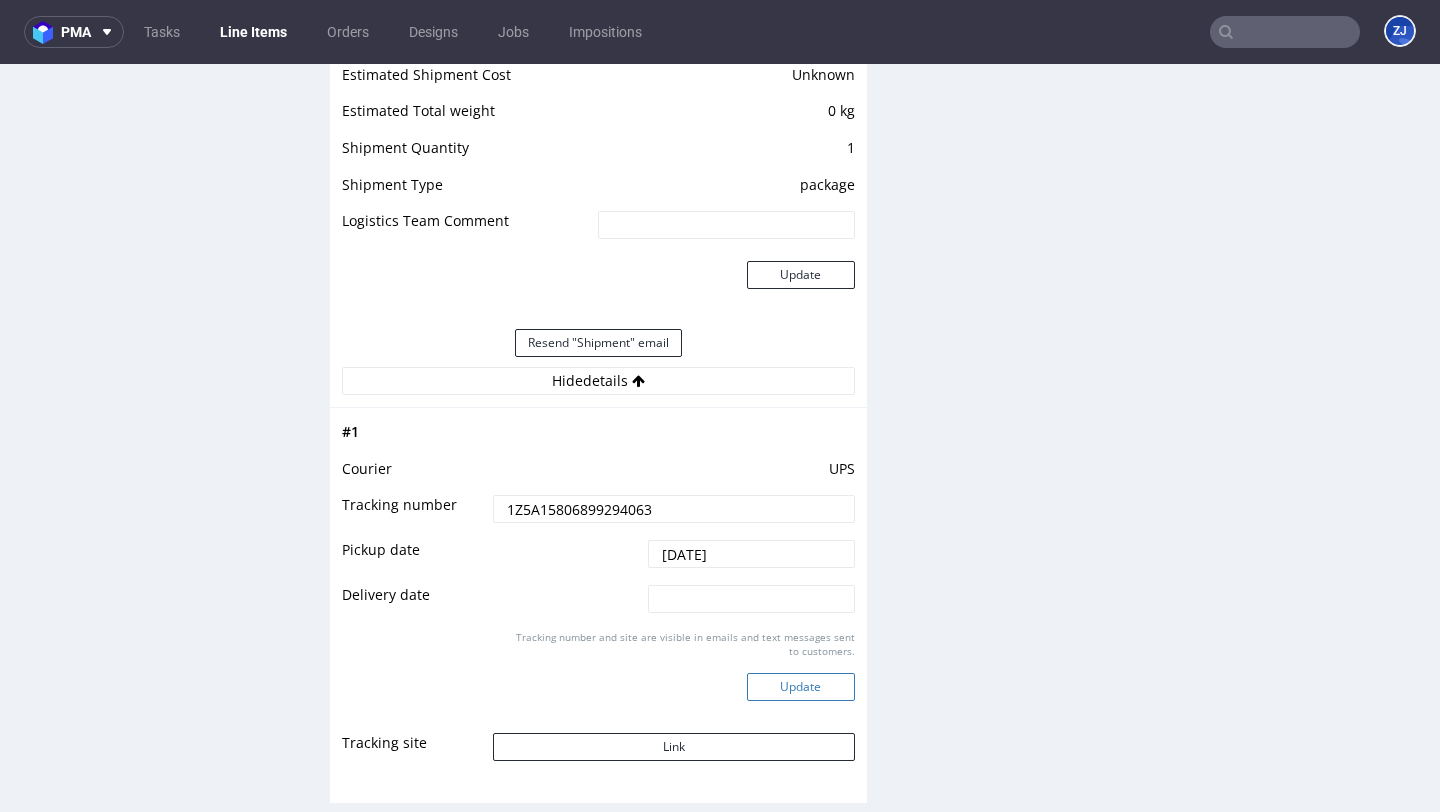 click on "Update" at bounding box center (801, 687) 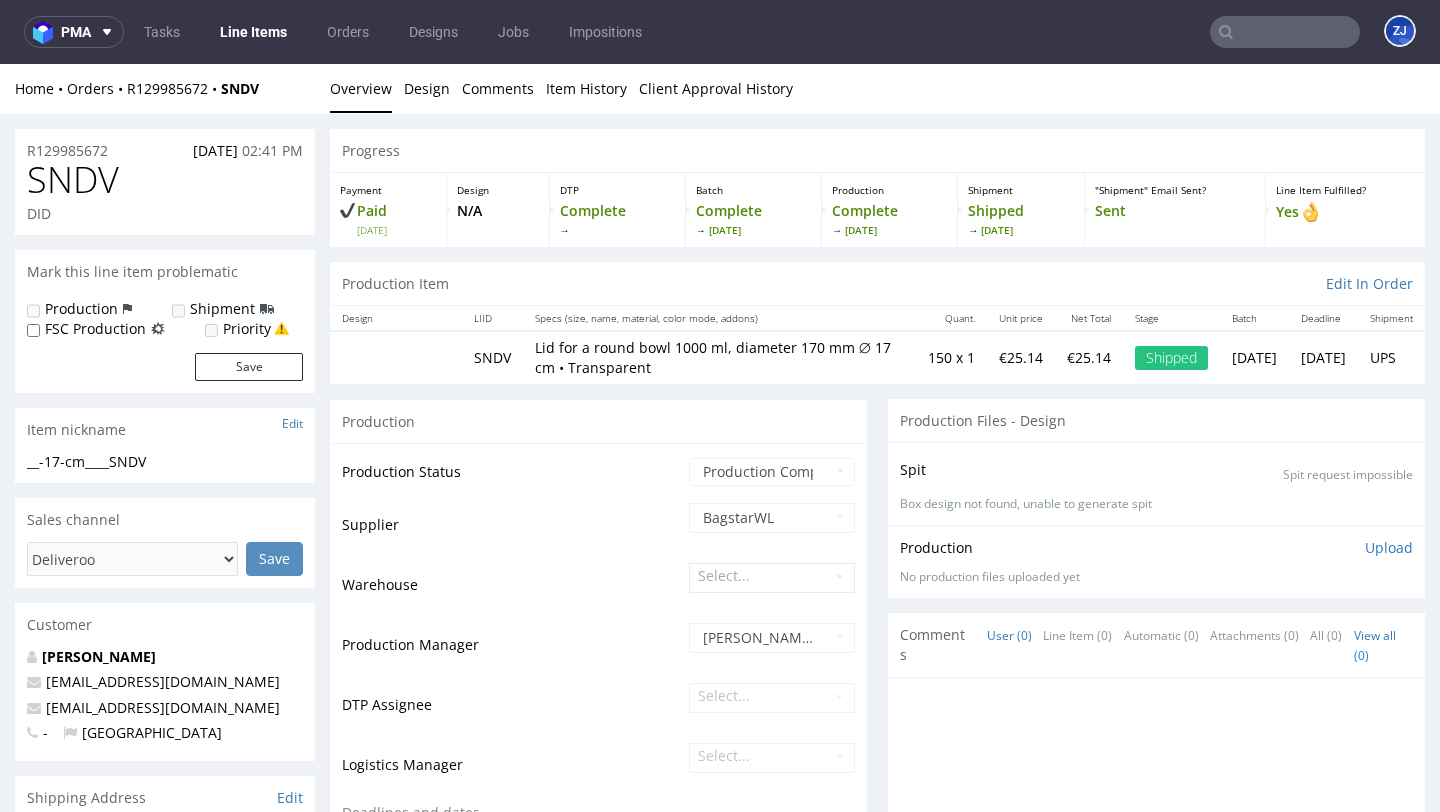 scroll, scrollTop: 1722, scrollLeft: 0, axis: vertical 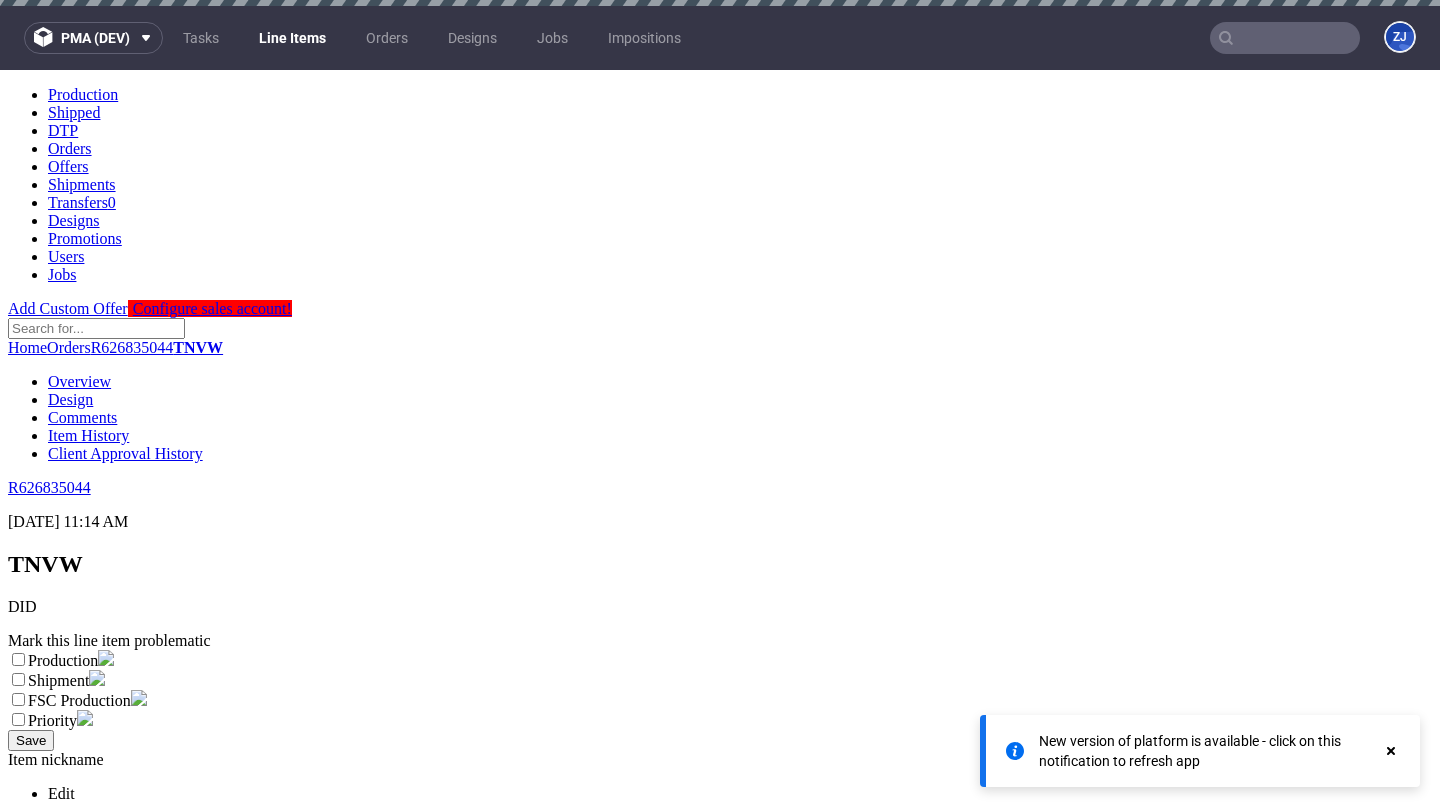 click at bounding box center (1285, 38) 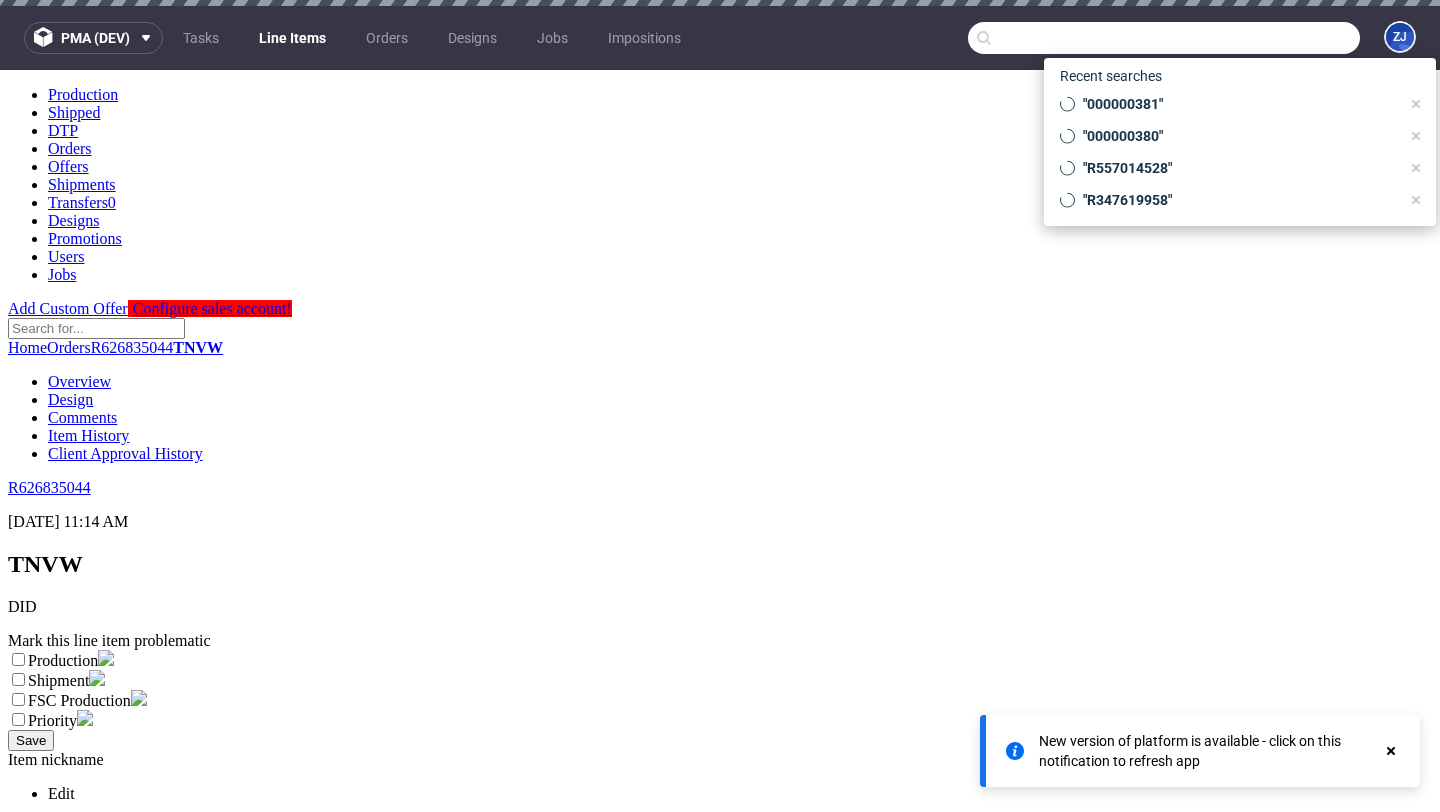 paste on "000000385" 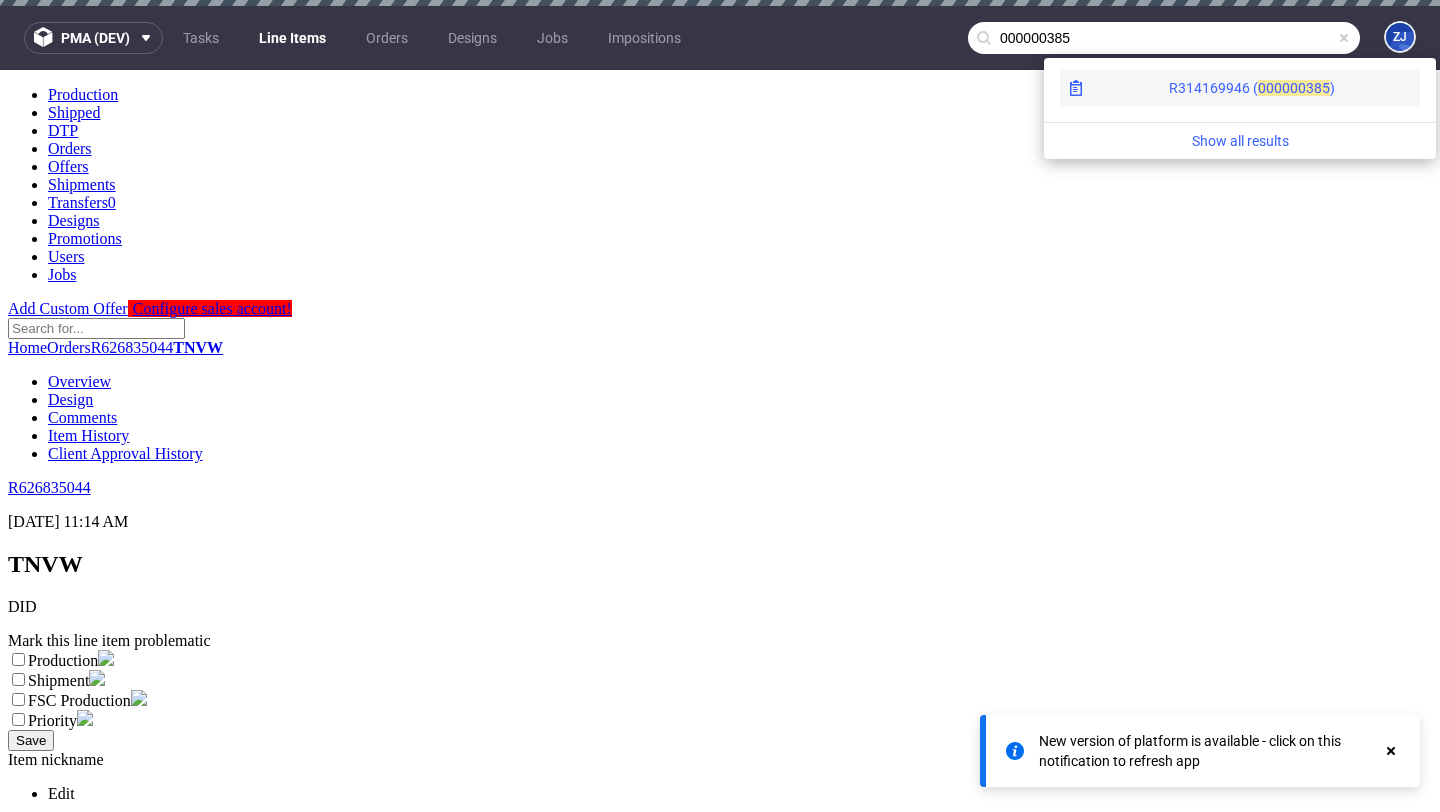 type on "000000385" 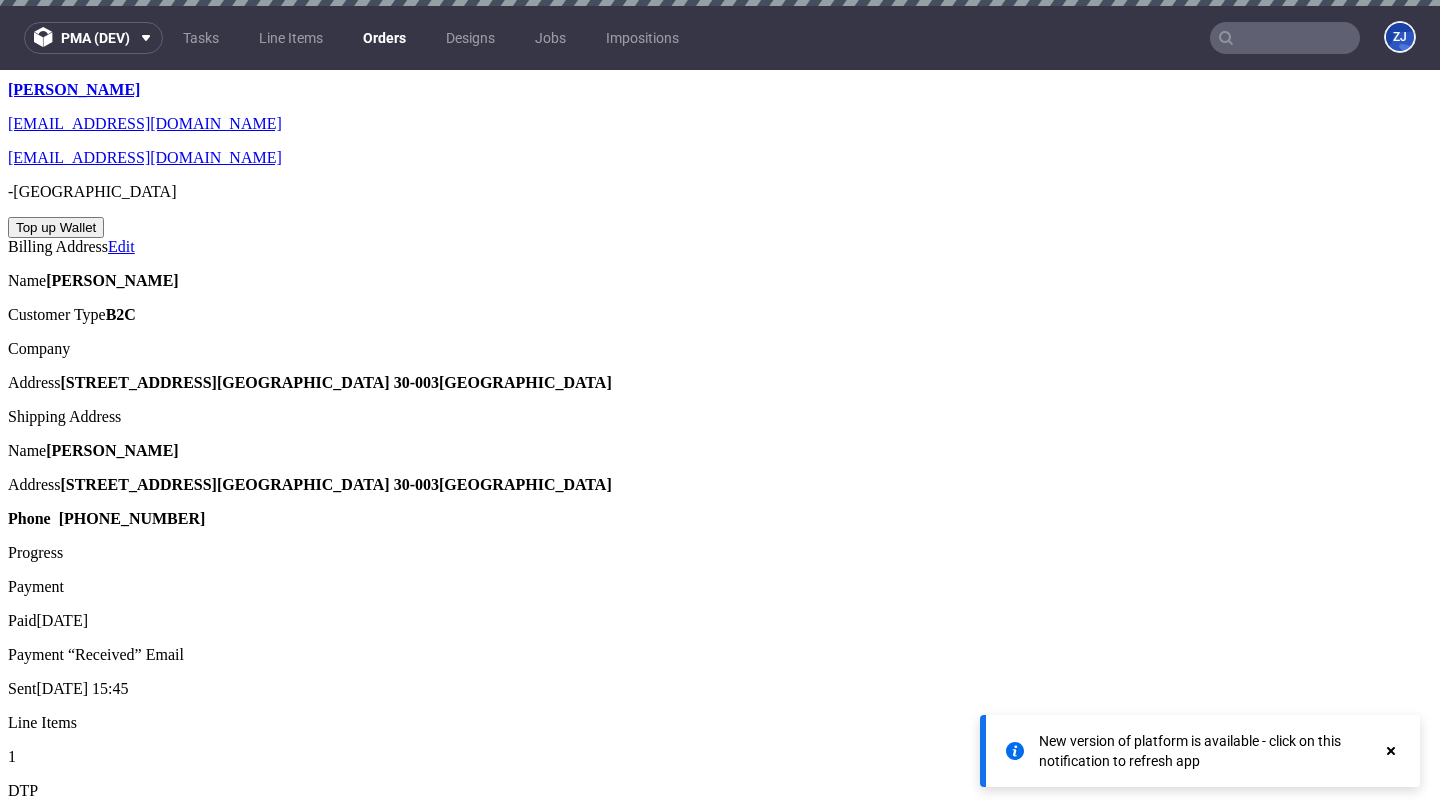 scroll, scrollTop: 1064, scrollLeft: 0, axis: vertical 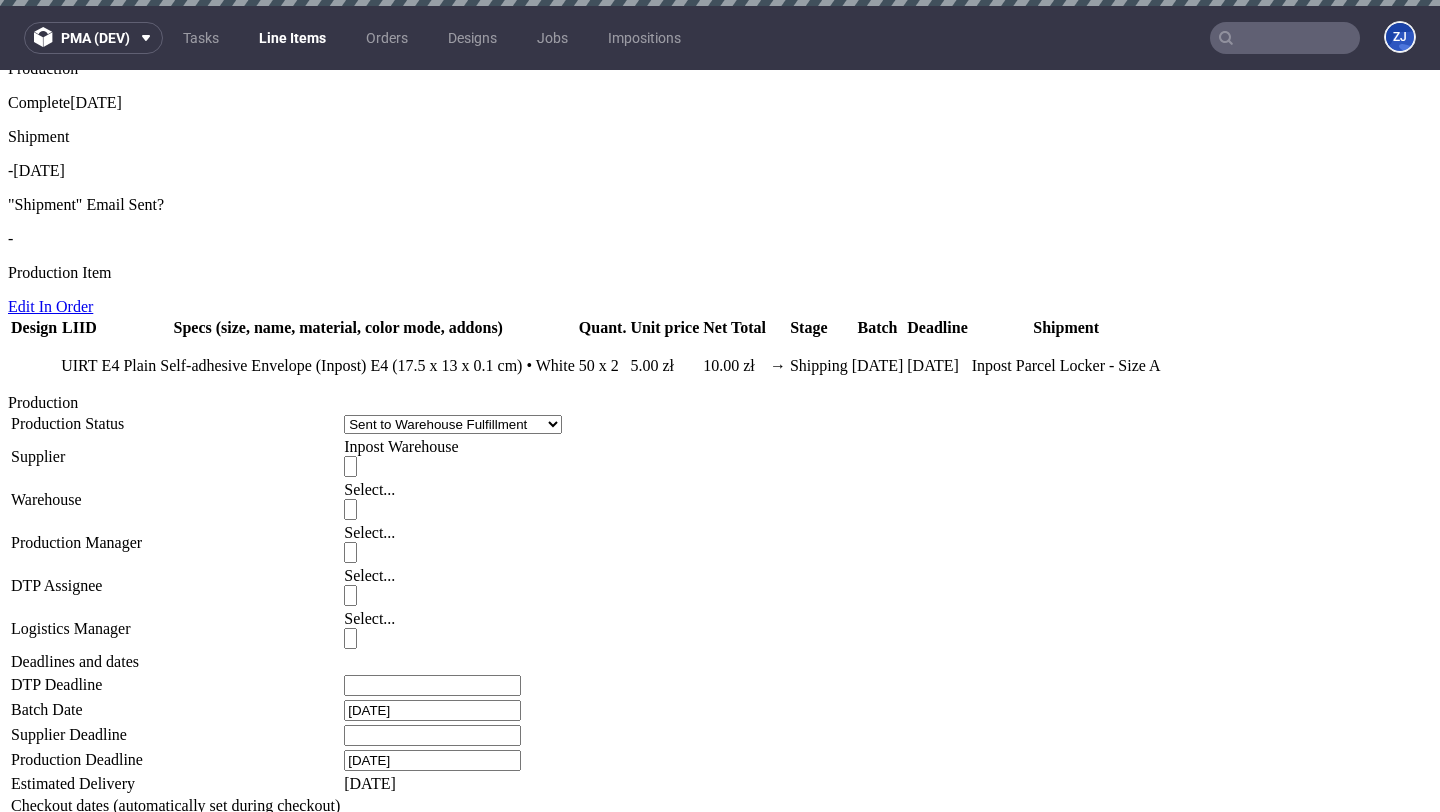 click on "Show  details" at bounding box center [282, 1337] 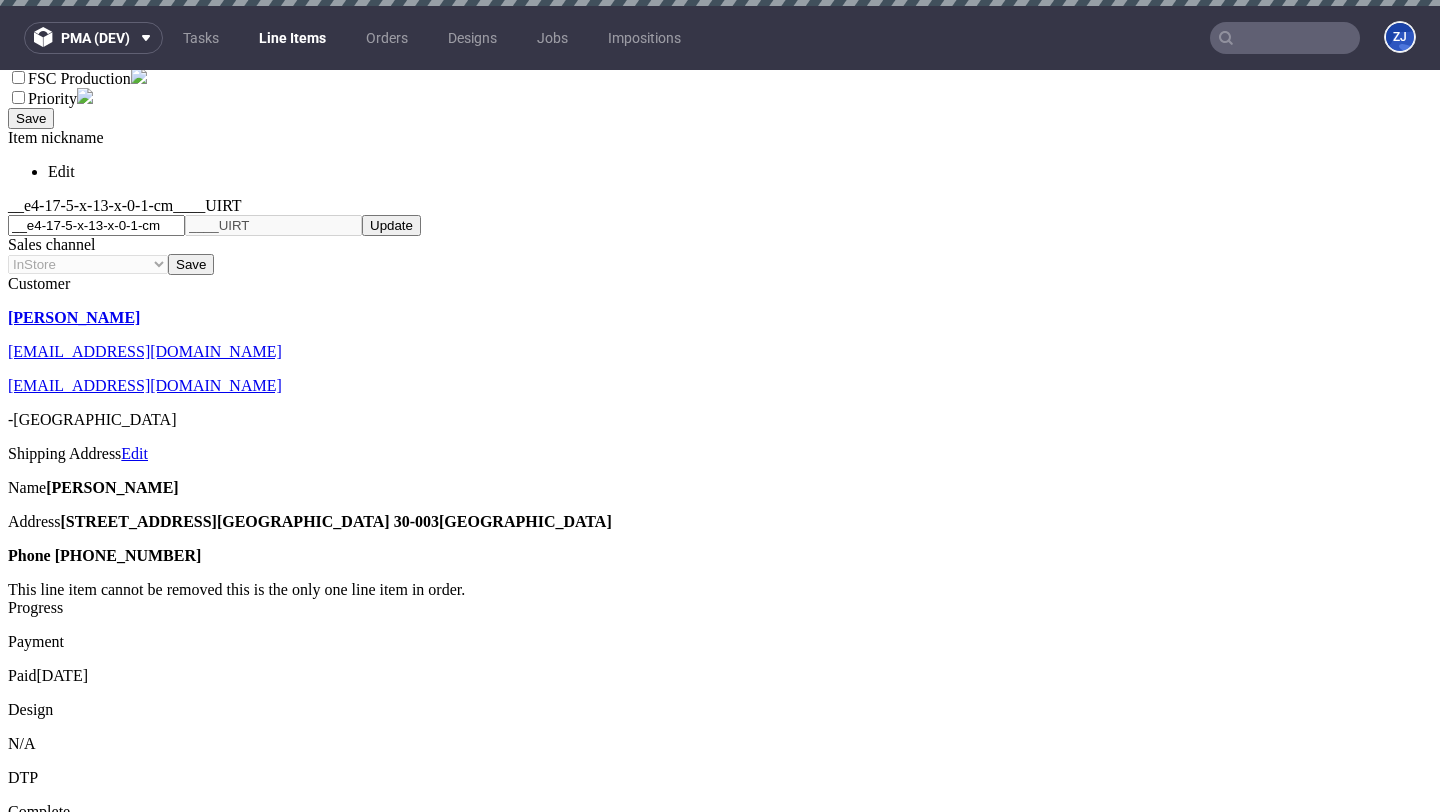 scroll, scrollTop: 0, scrollLeft: 0, axis: both 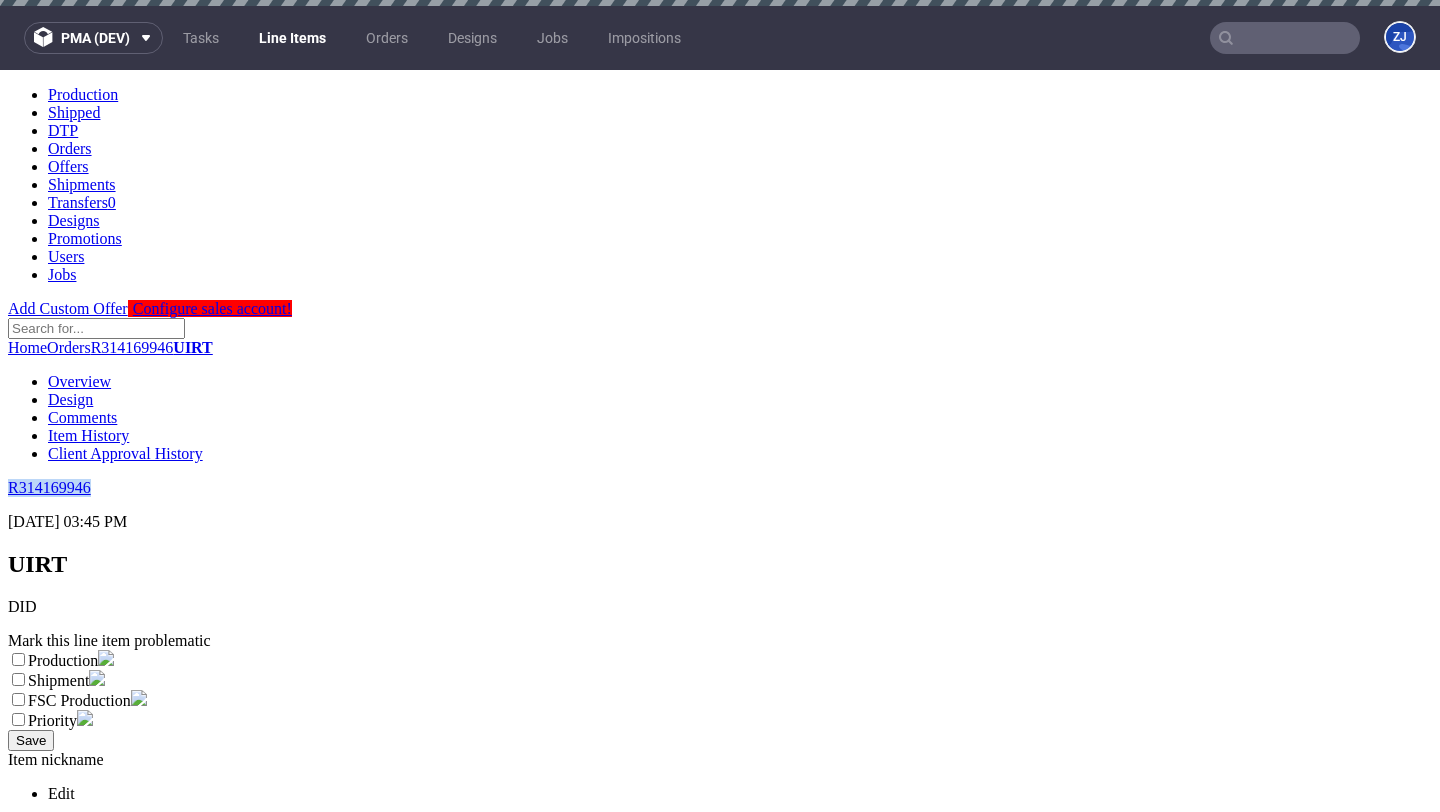 drag, startPoint x: 144, startPoint y: 147, endPoint x: 14, endPoint y: 147, distance: 130 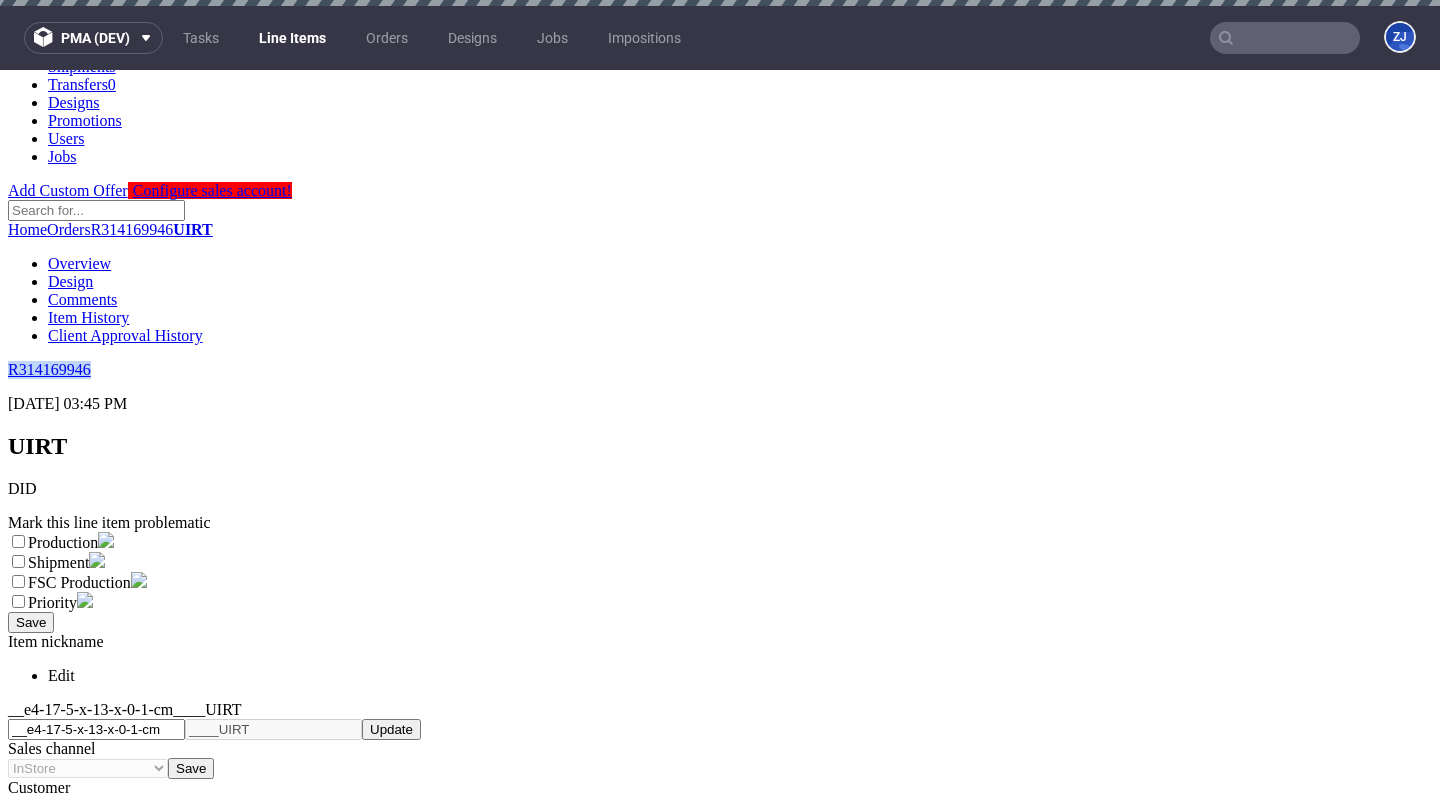 scroll, scrollTop: 0, scrollLeft: 0, axis: both 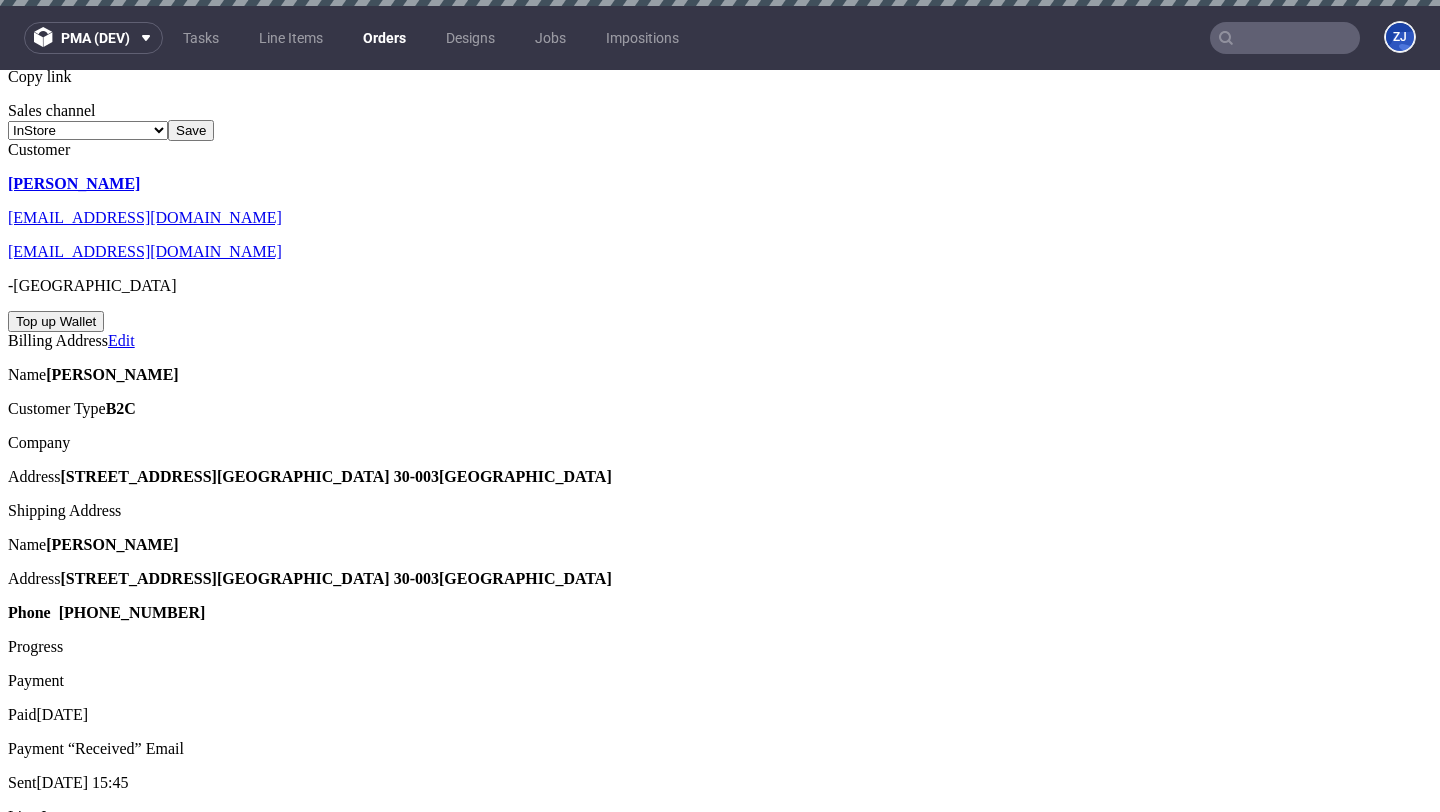 click on "To Do Issue when processing shipment for UIRT Set due date" at bounding box center [720, 2057] 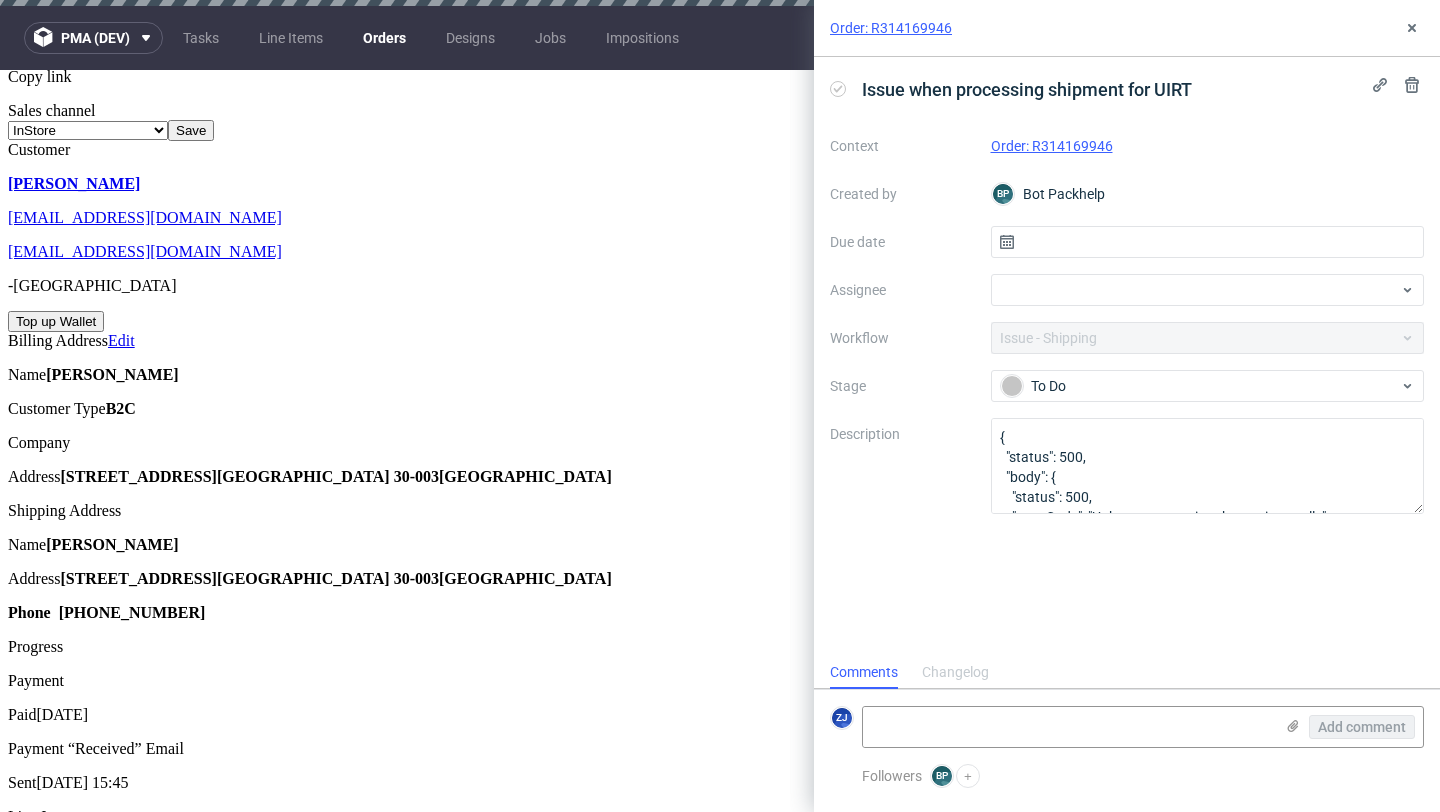 scroll, scrollTop: 16, scrollLeft: 0, axis: vertical 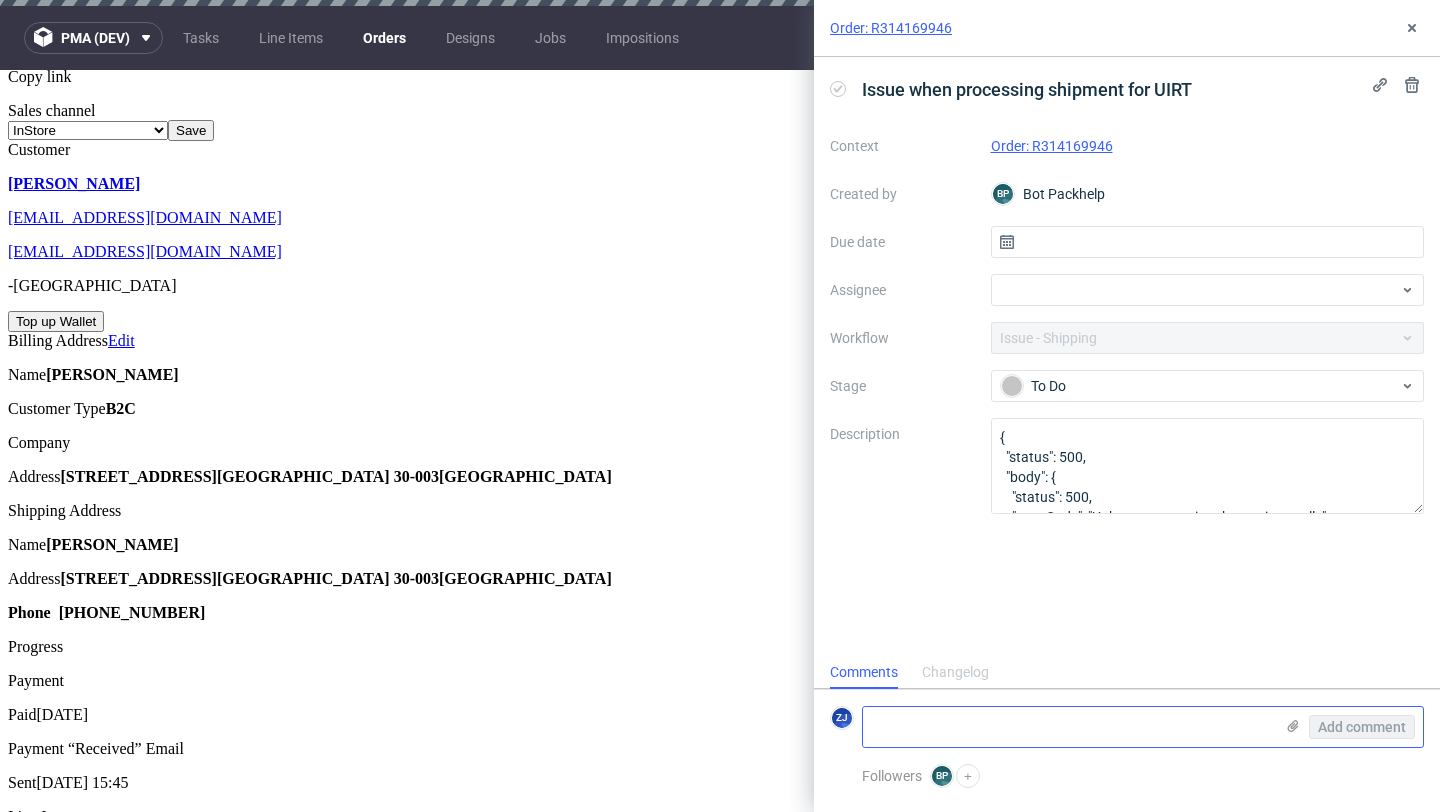 click at bounding box center [1068, 727] 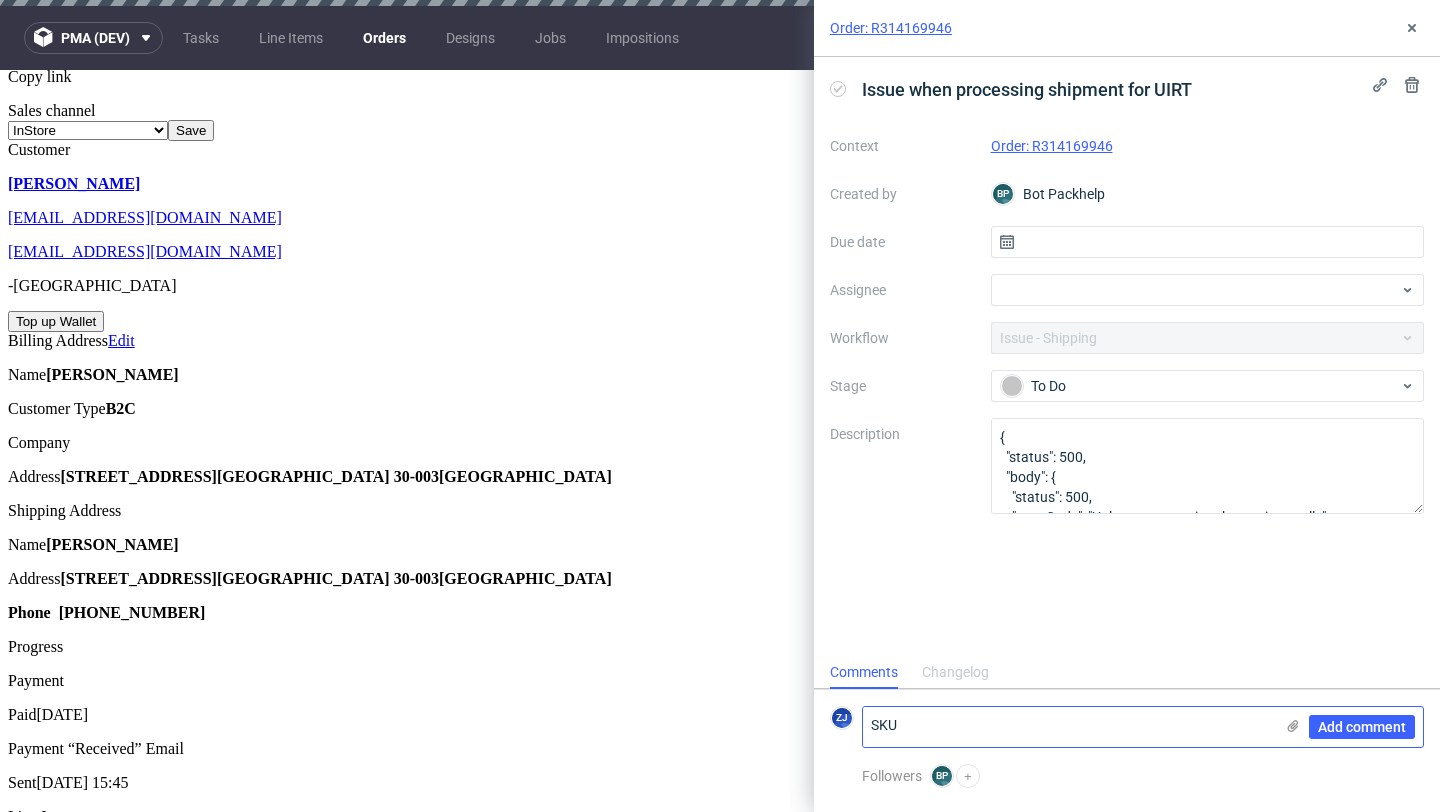 paste on "5000000183" 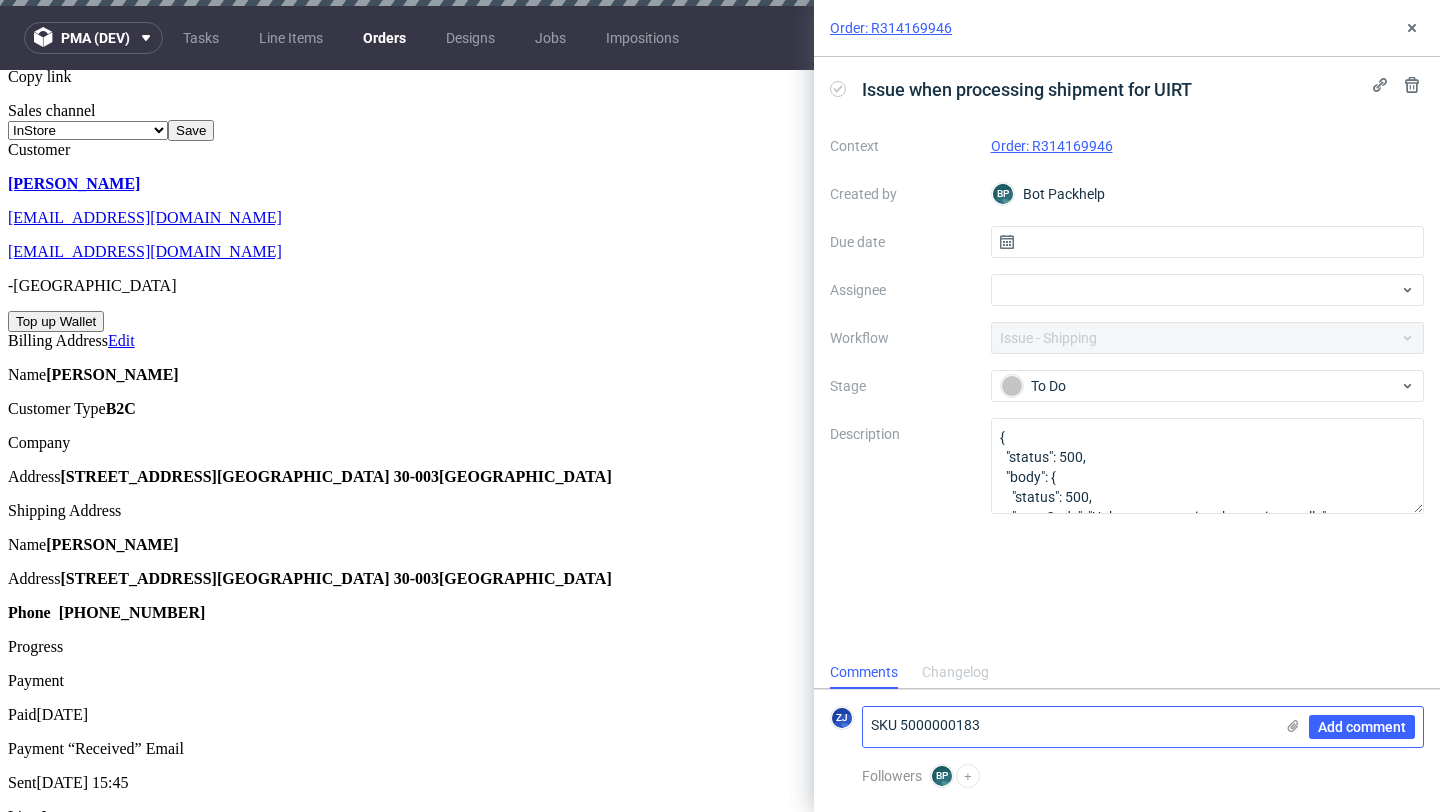 click on "SKU 5000000183" at bounding box center [1068, 727] 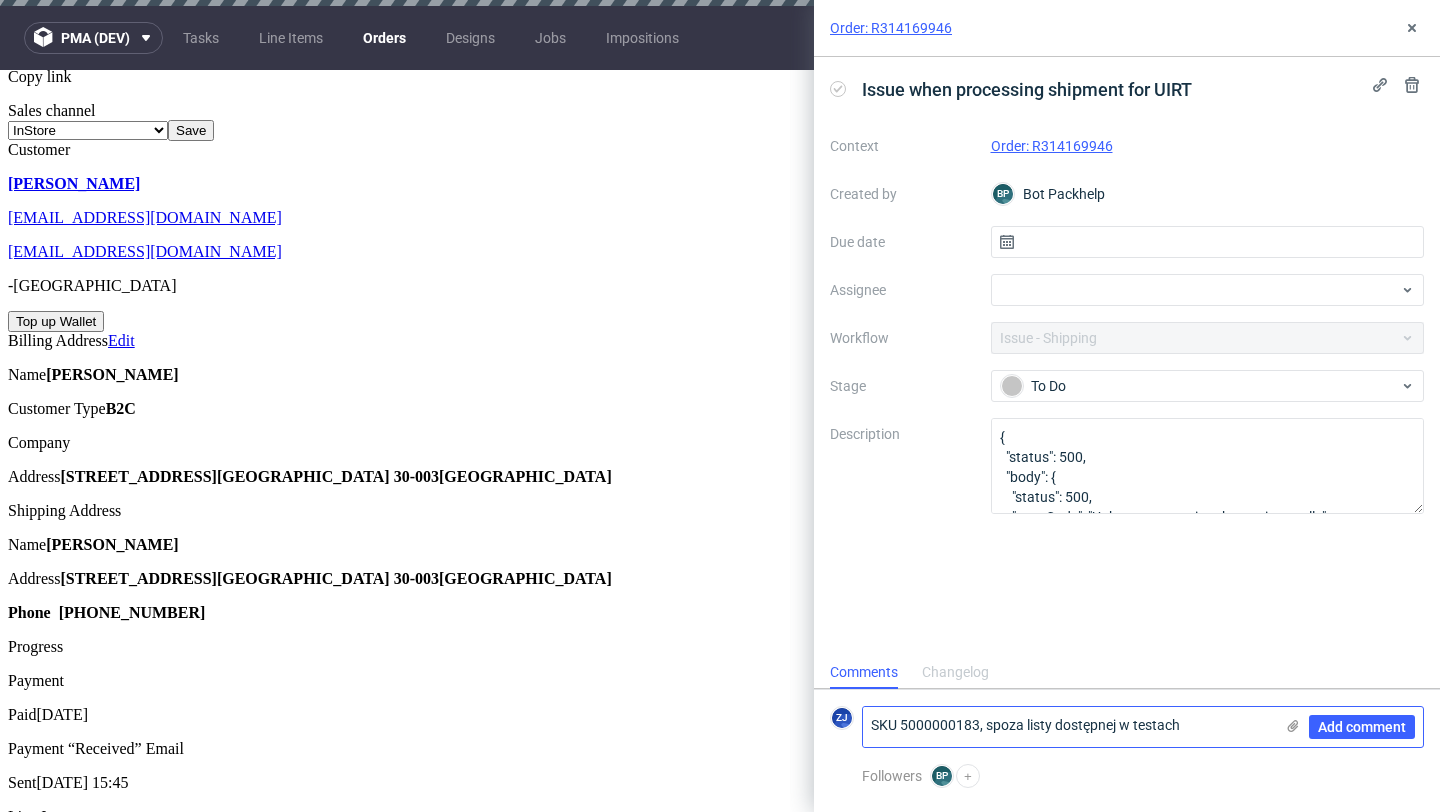 scroll, scrollTop: 0, scrollLeft: 0, axis: both 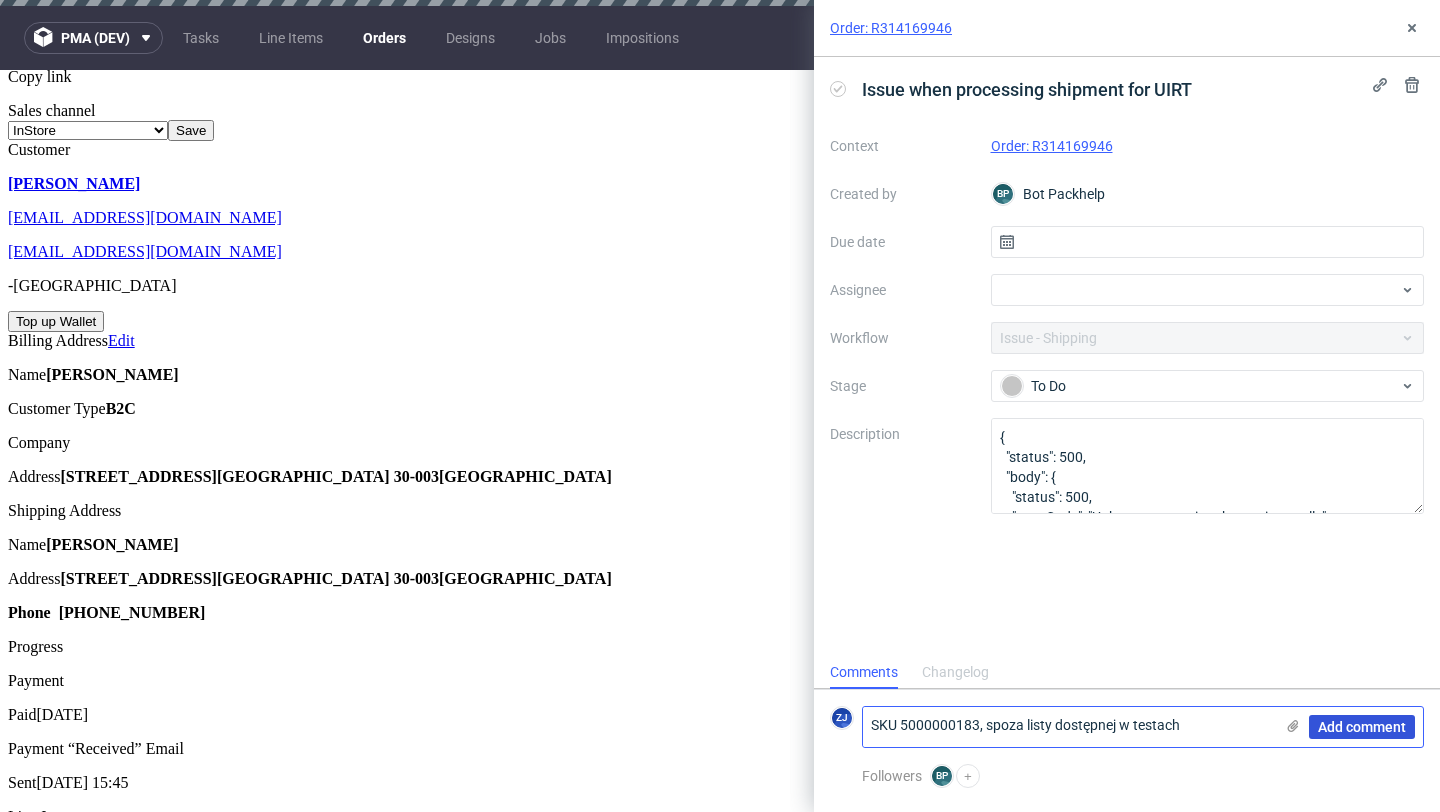 type on "SKU 5000000183, spoza listy dostępnej w testach" 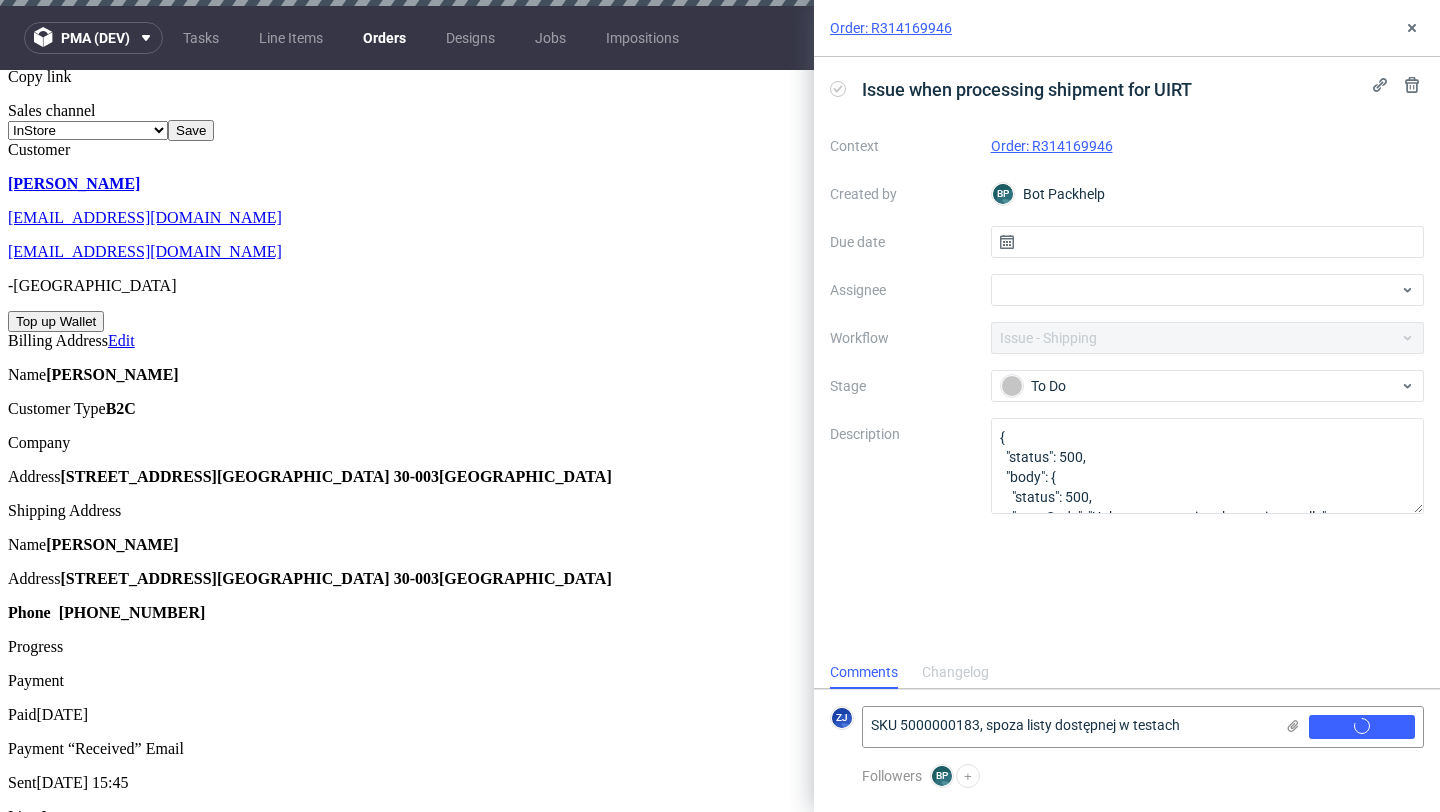 type 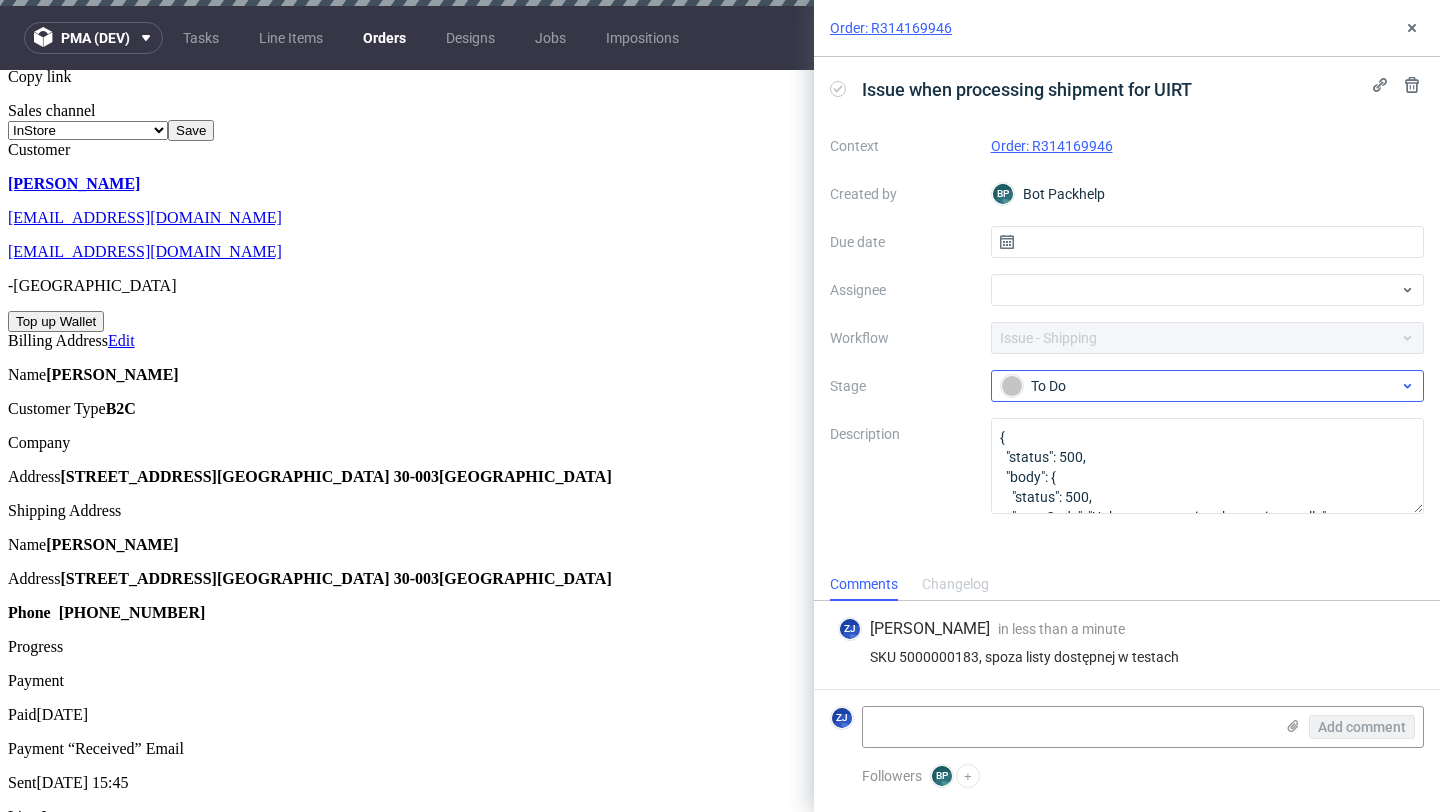 scroll, scrollTop: 0, scrollLeft: 0, axis: both 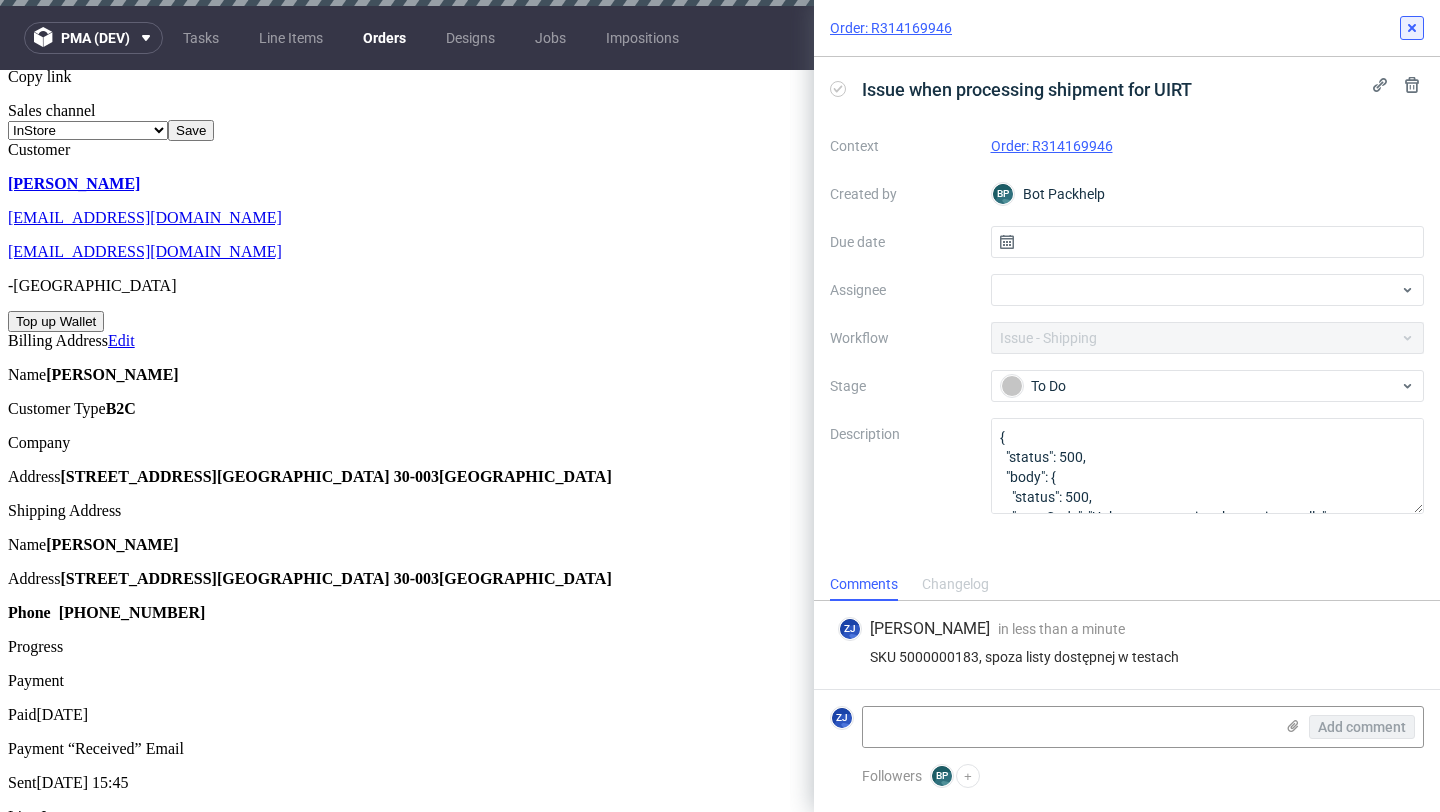 click 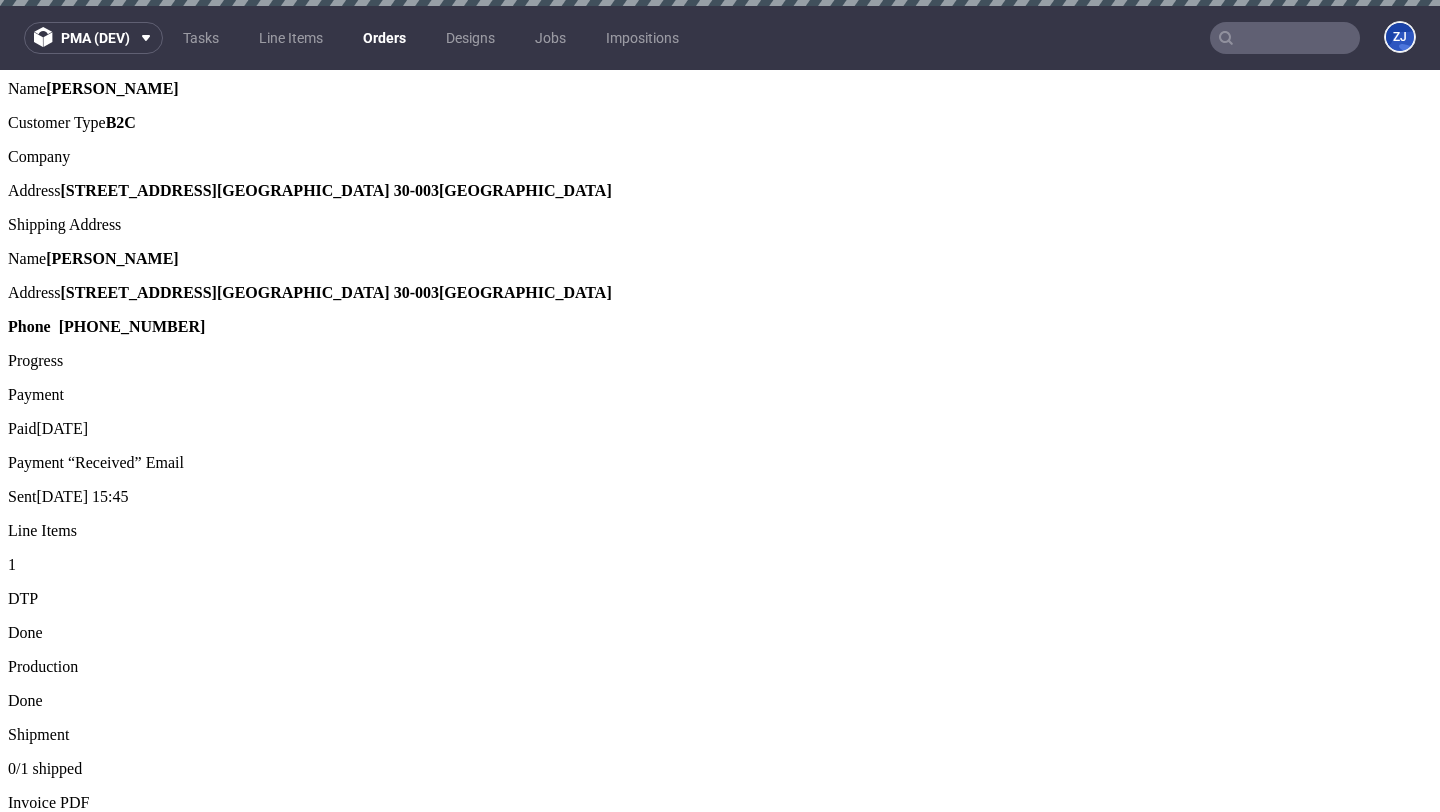scroll, scrollTop: 999, scrollLeft: 0, axis: vertical 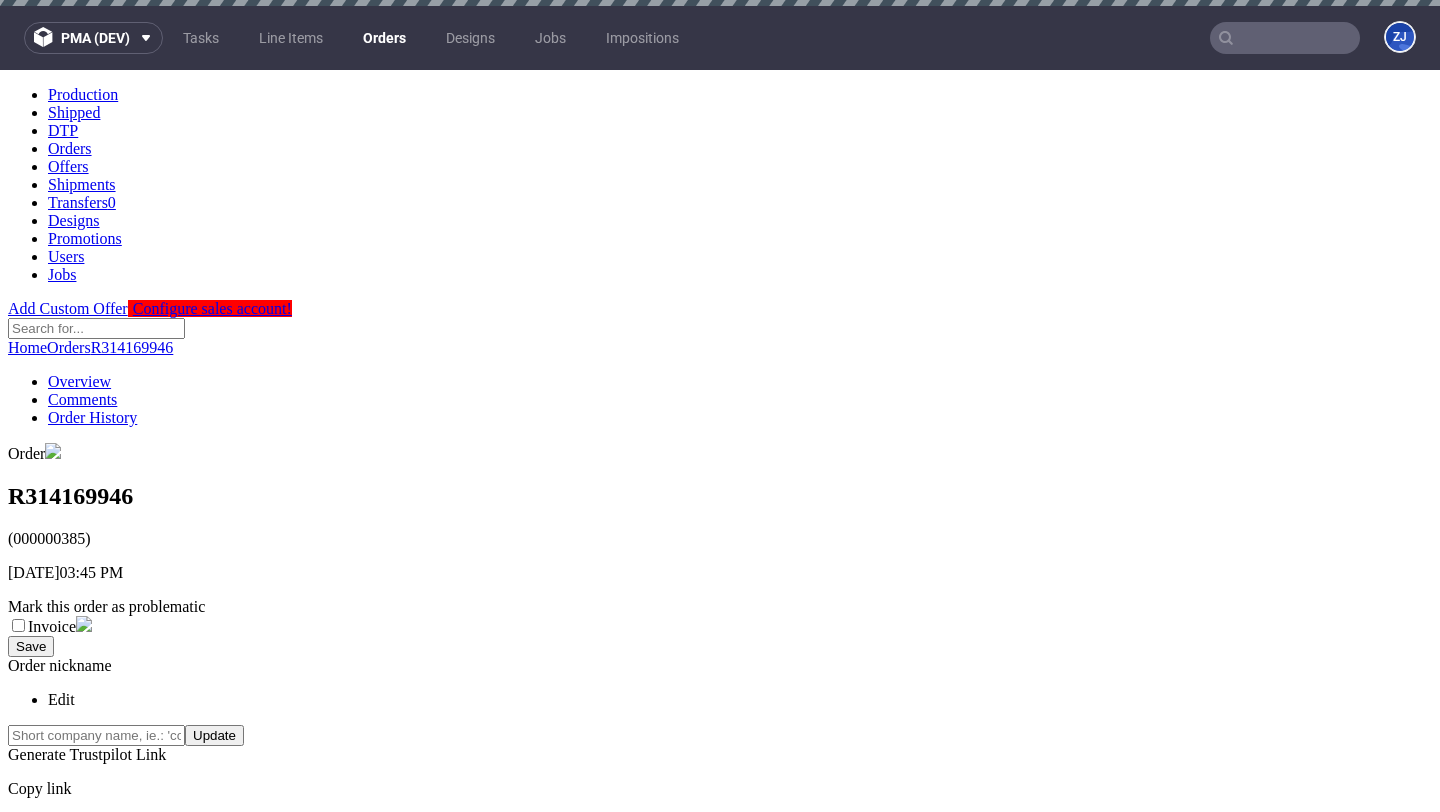 click on "Orders" at bounding box center (384, 38) 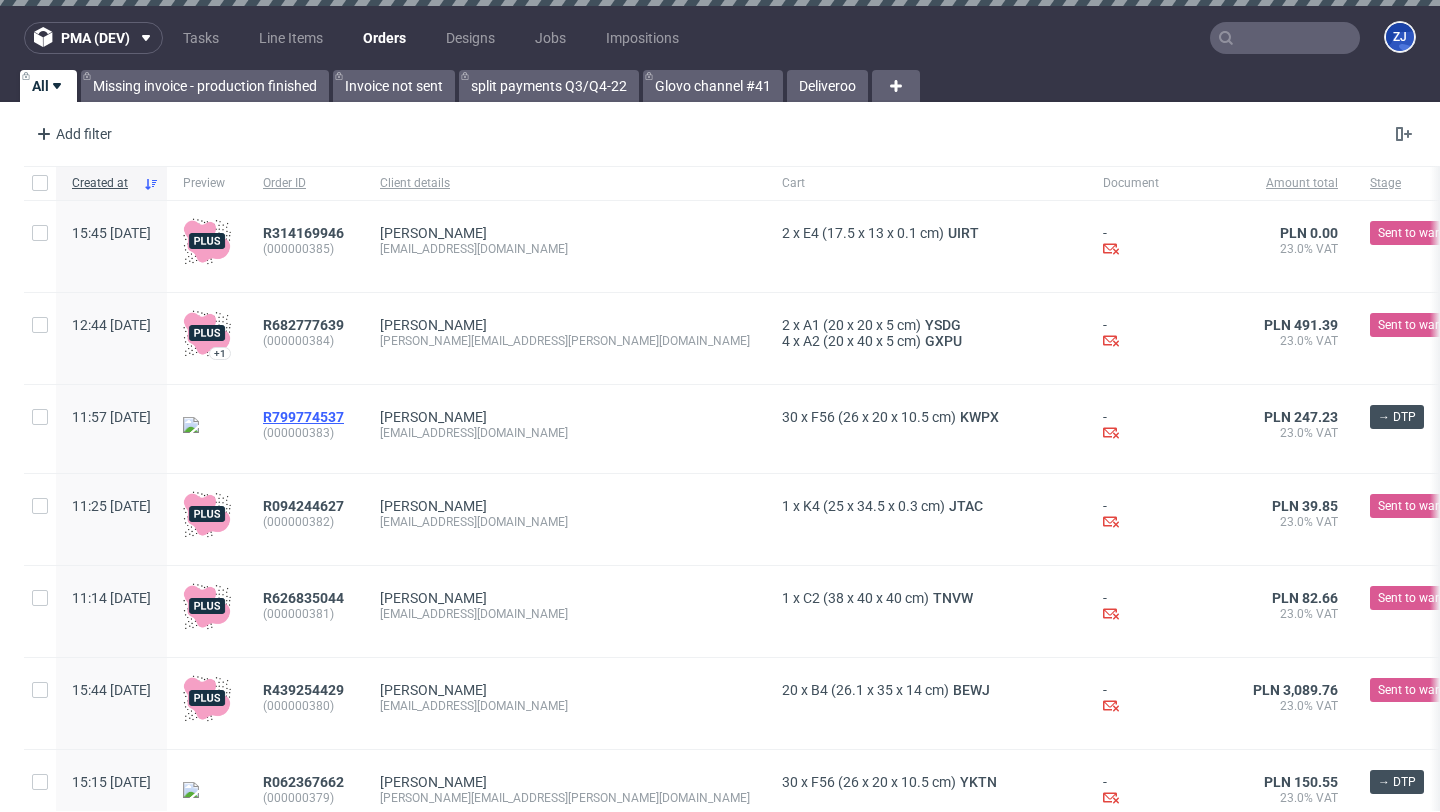 click on "R799774537" at bounding box center [303, 417] 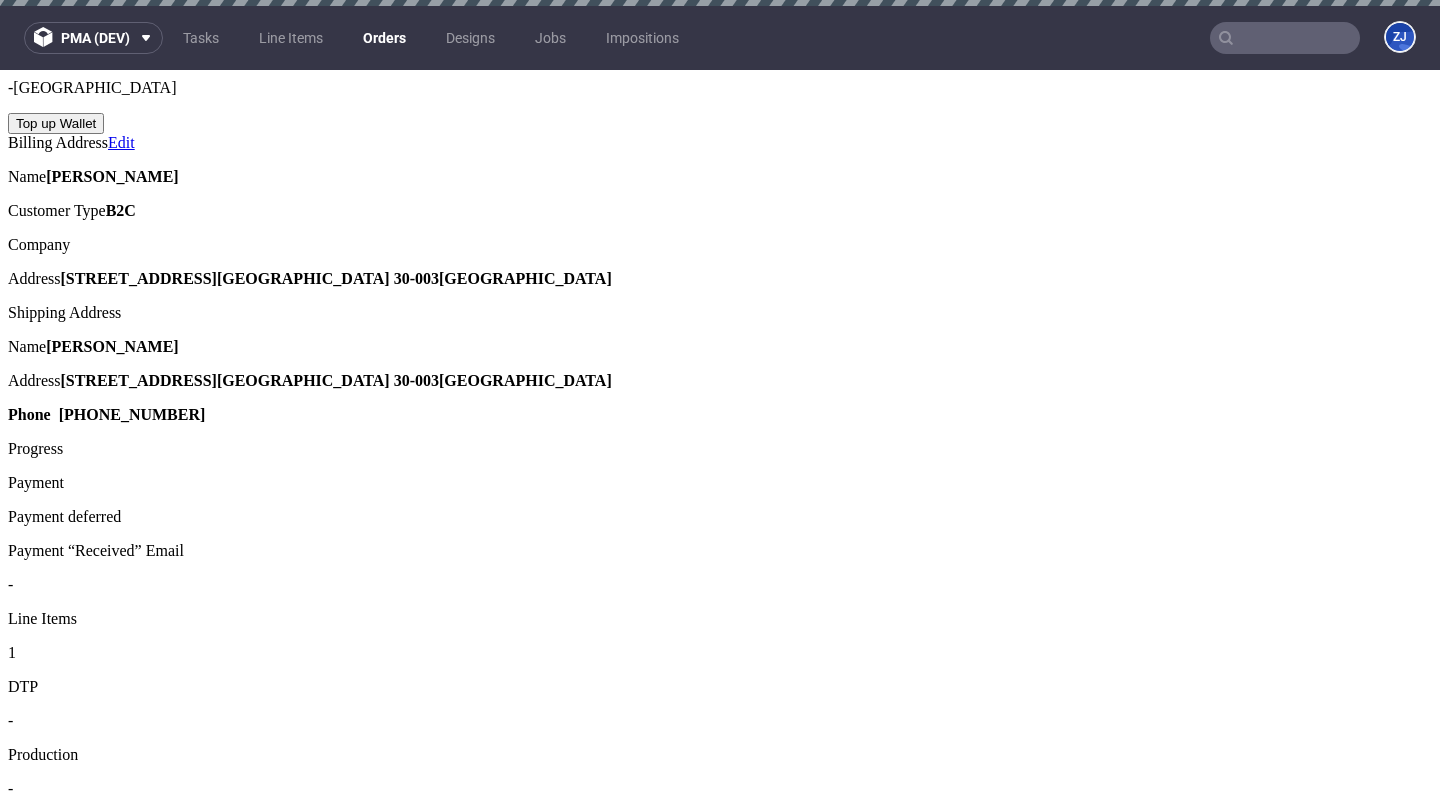 scroll, scrollTop: 1095, scrollLeft: 0, axis: vertical 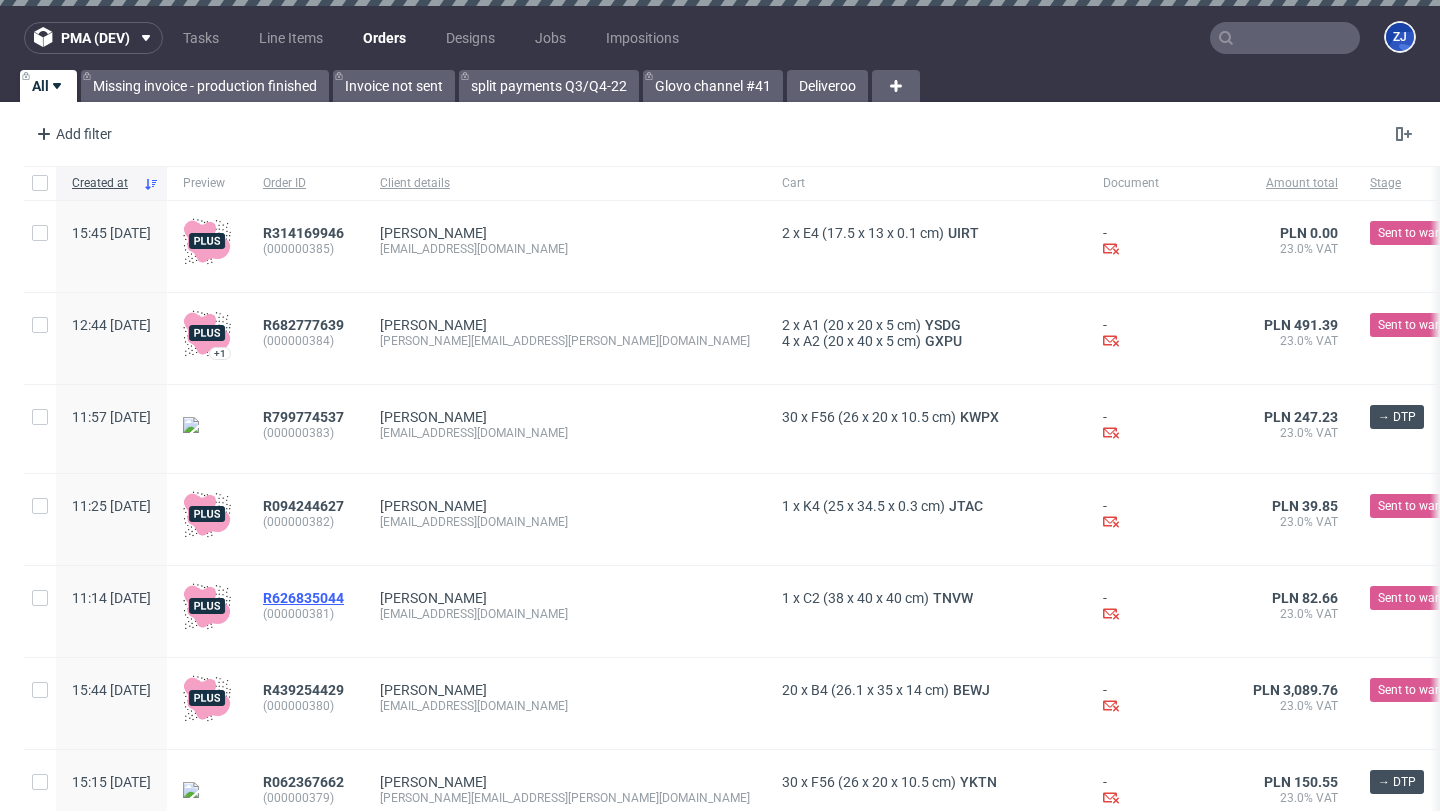 click on "R626835044" at bounding box center [303, 598] 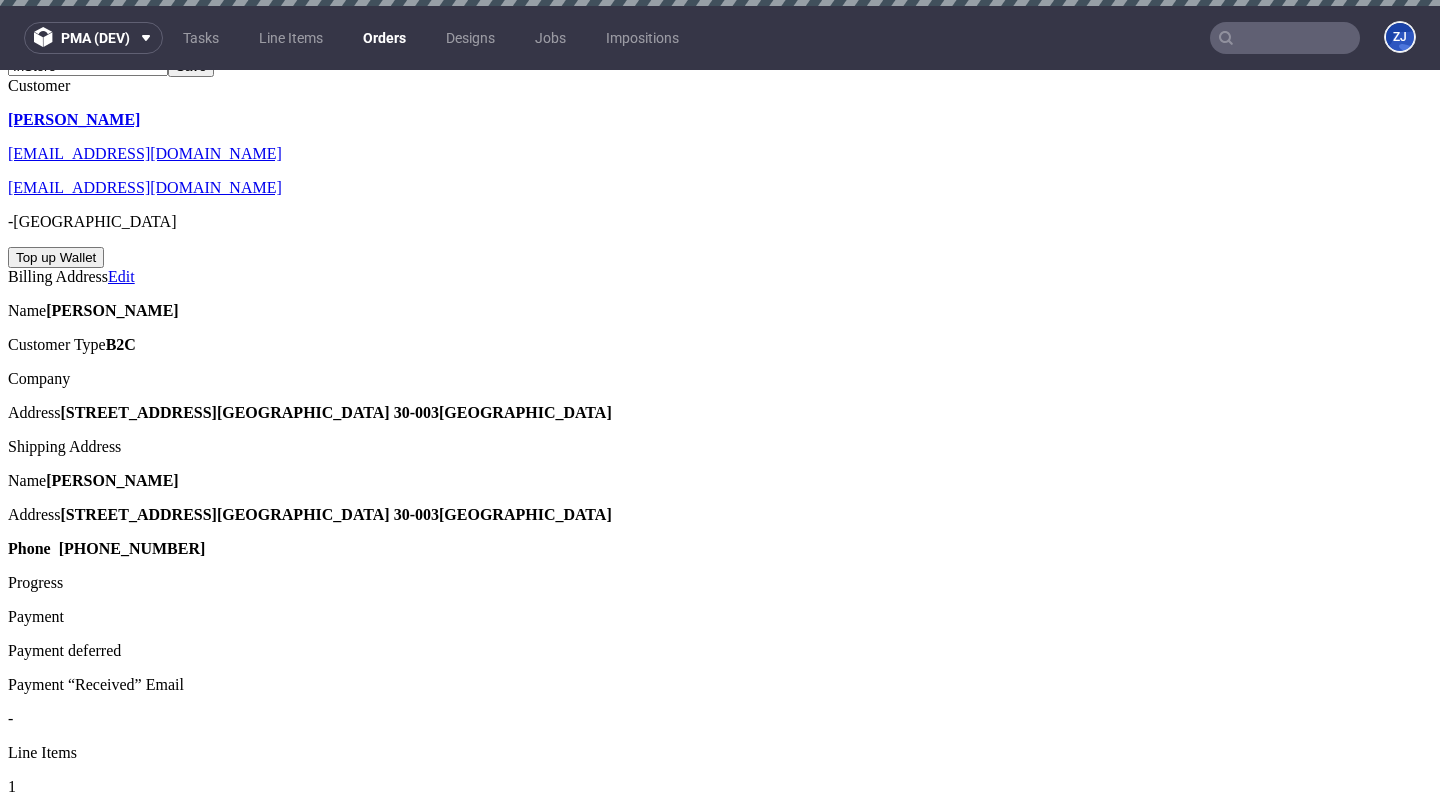 scroll, scrollTop: 1054, scrollLeft: 0, axis: vertical 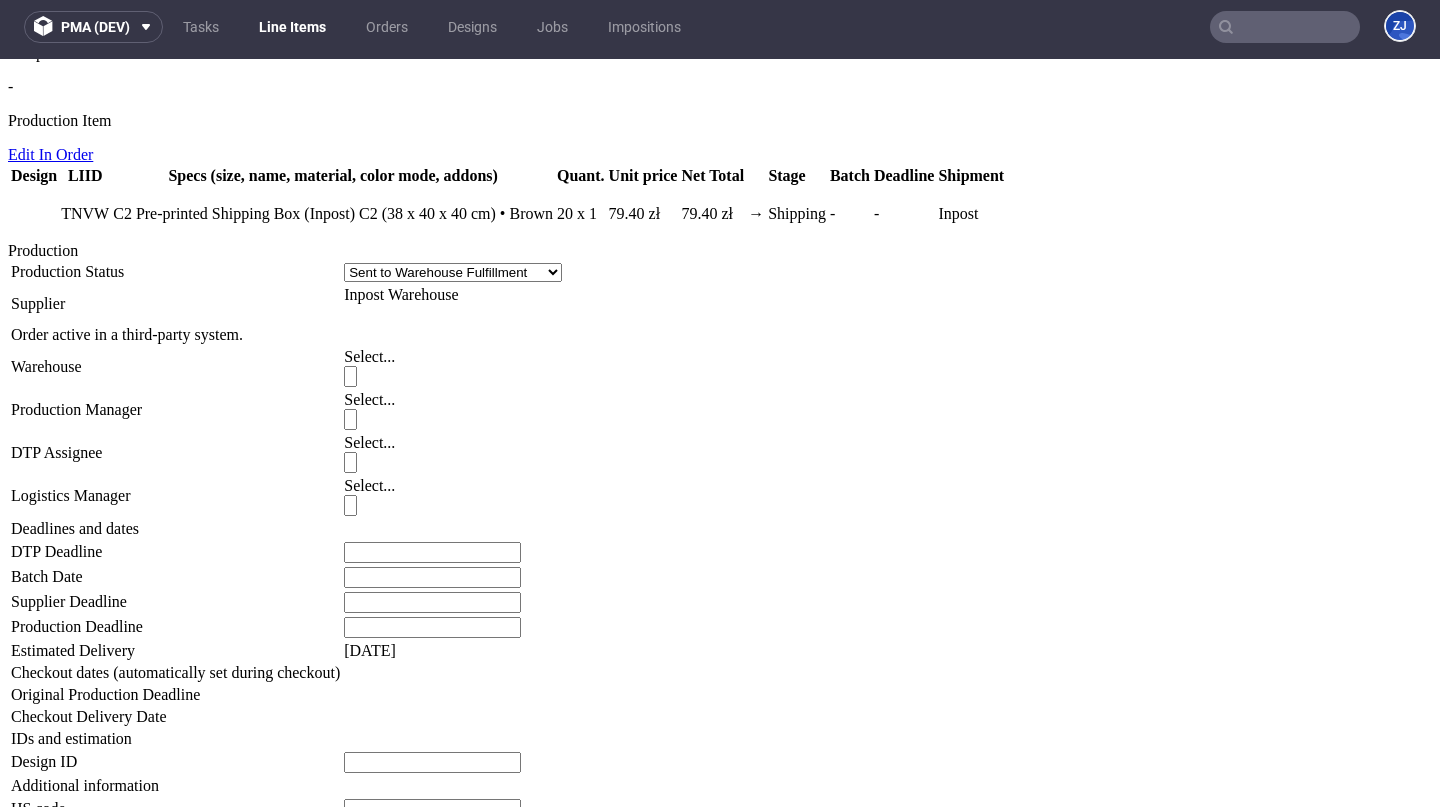 click on "Show  details" at bounding box center (52, 1223) 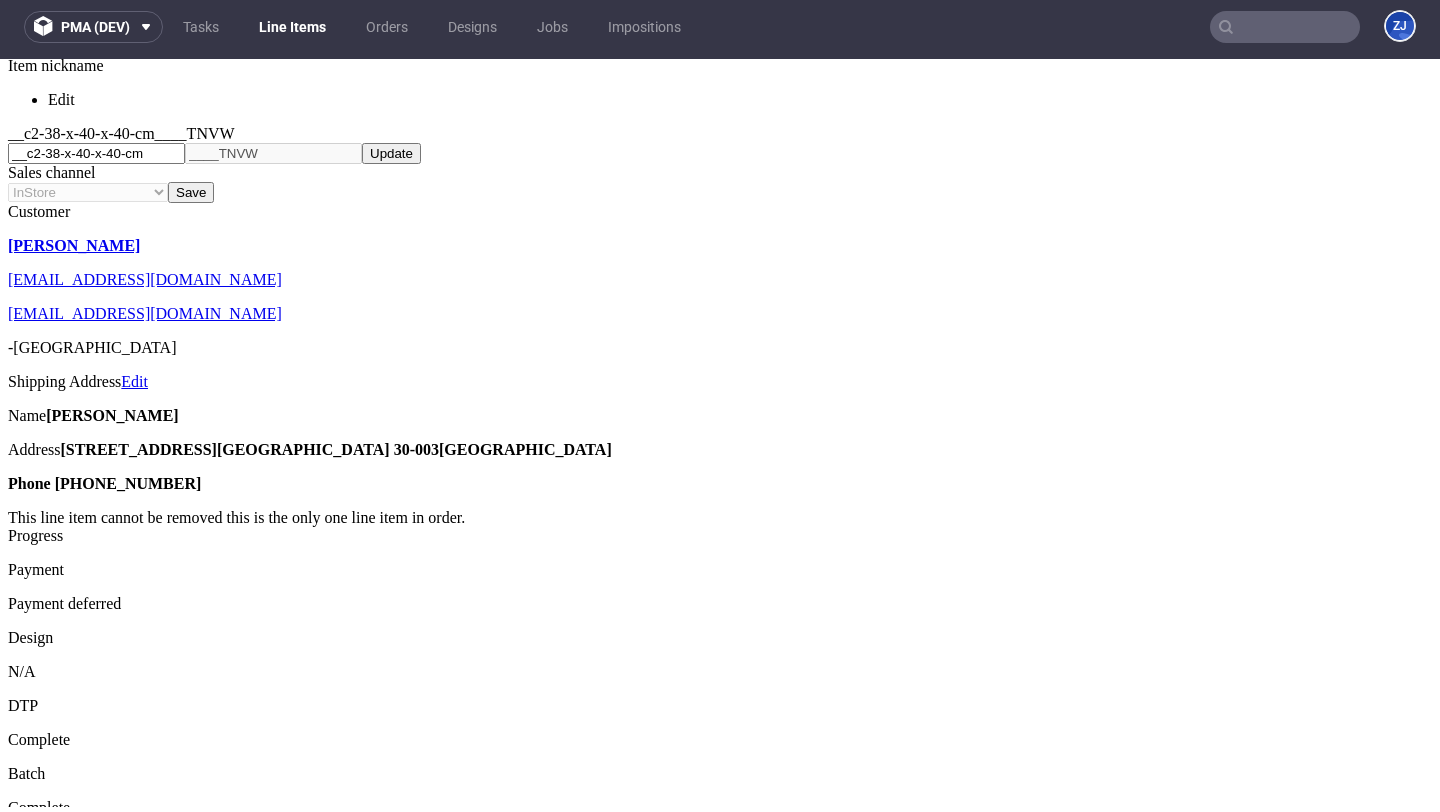 scroll, scrollTop: 682, scrollLeft: 0, axis: vertical 